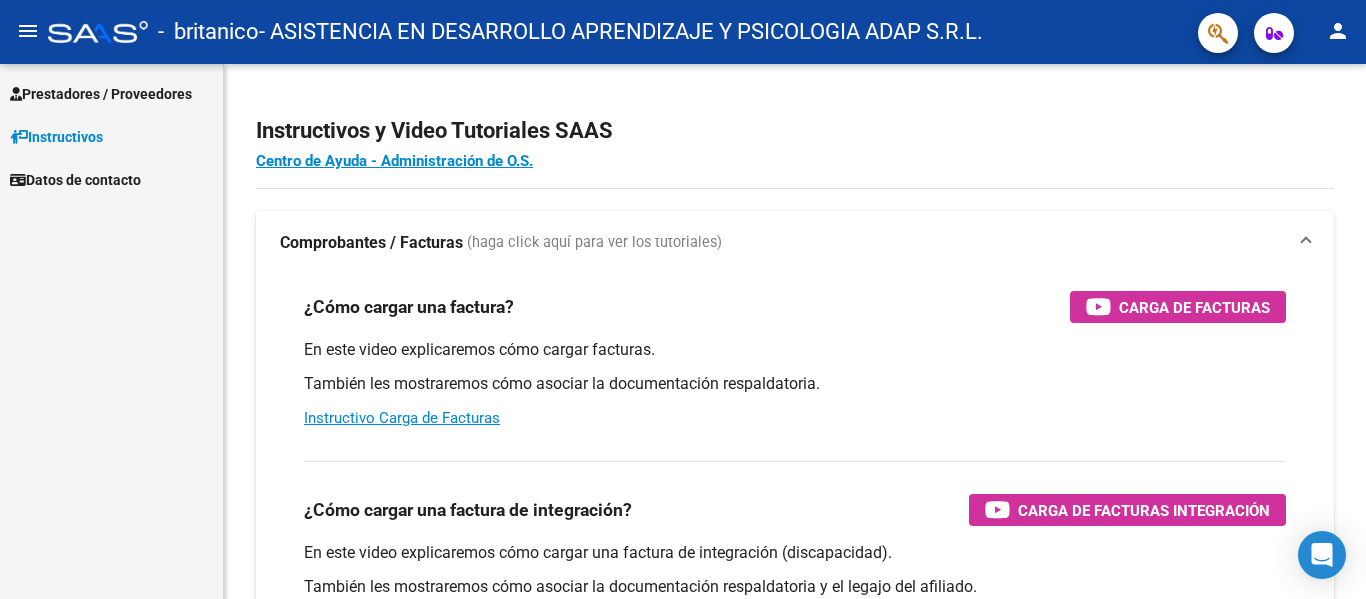 scroll, scrollTop: 0, scrollLeft: 0, axis: both 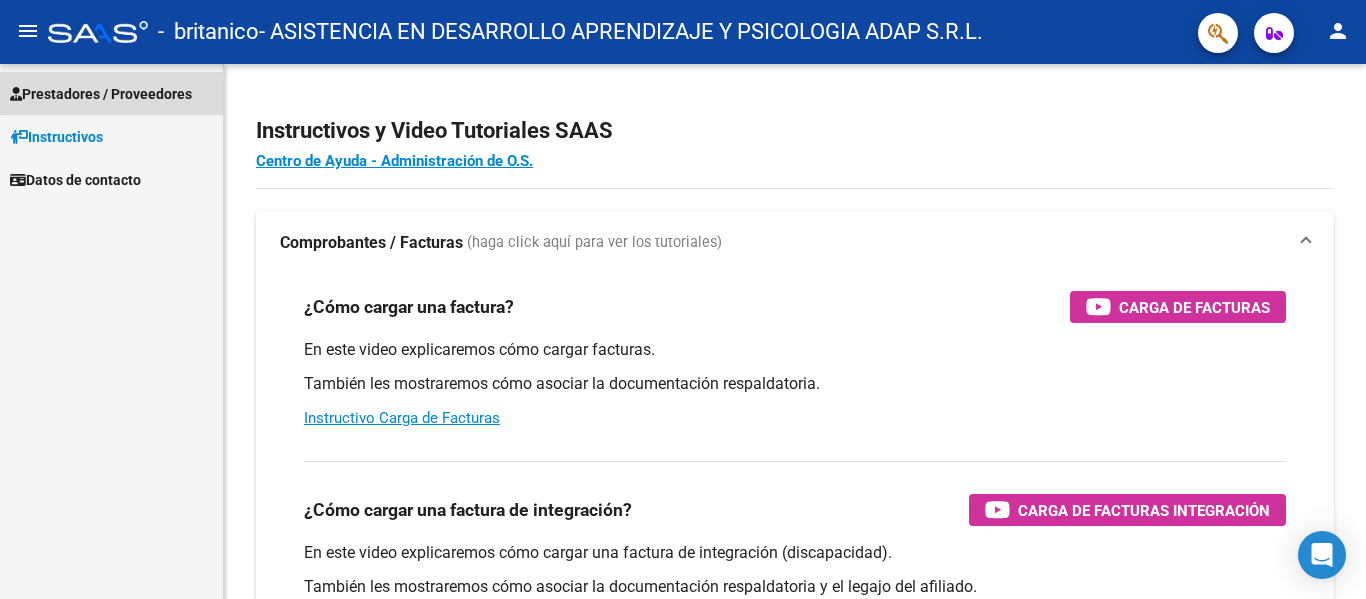 click on "Prestadores / Proveedores" at bounding box center (101, 94) 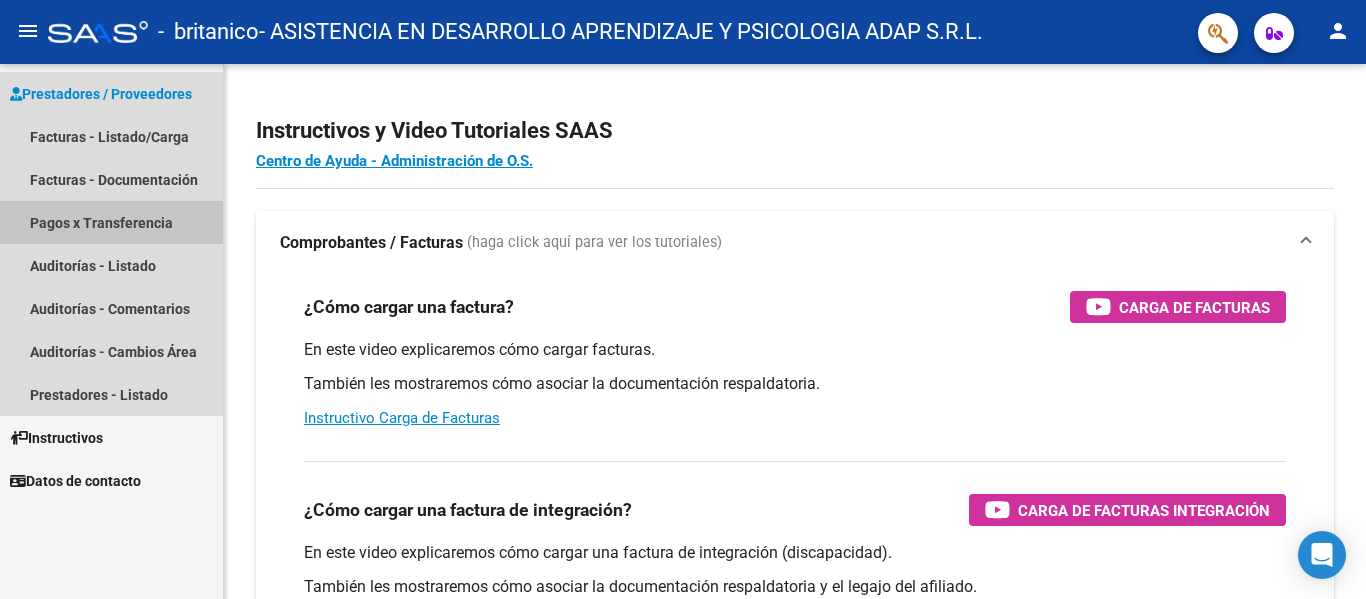 click on "Pagos x Transferencia" at bounding box center (111, 222) 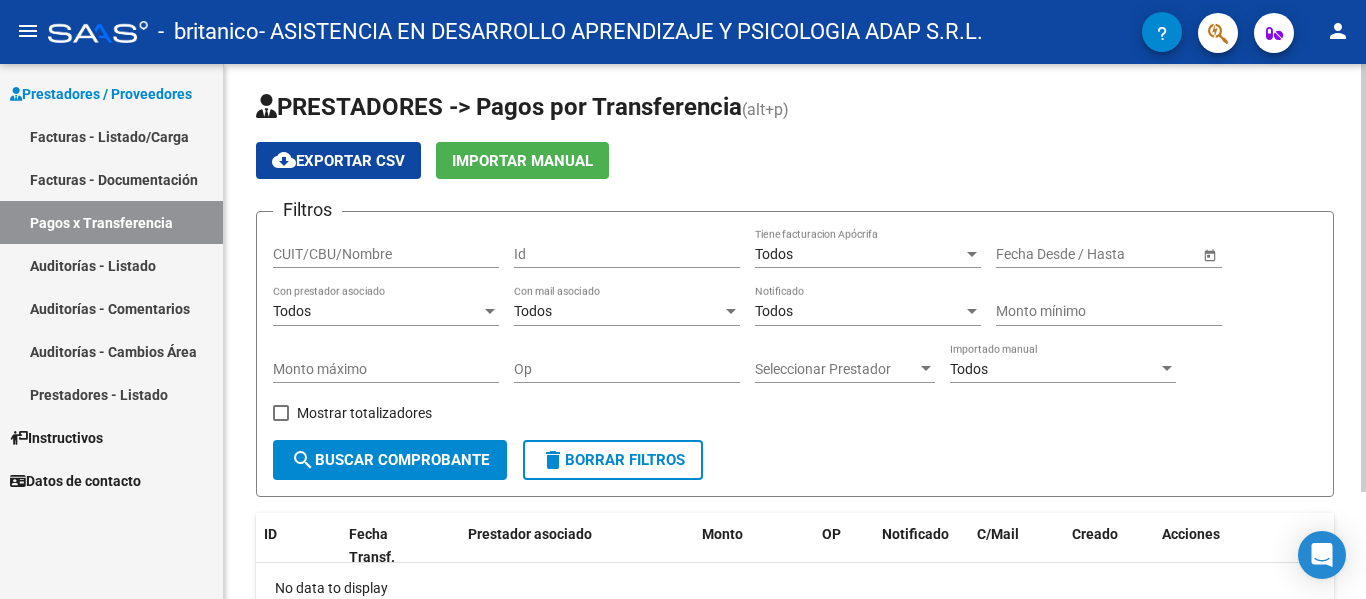 scroll, scrollTop: 0, scrollLeft: 0, axis: both 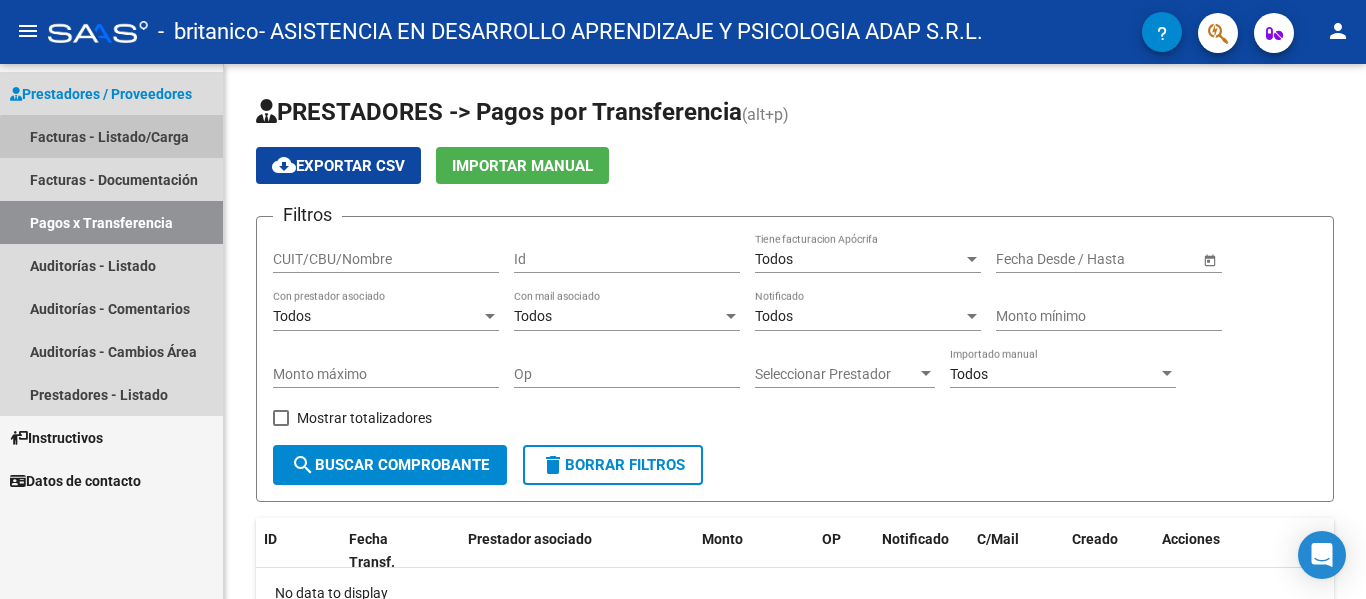 click on "Facturas - Listado/Carga" at bounding box center (111, 136) 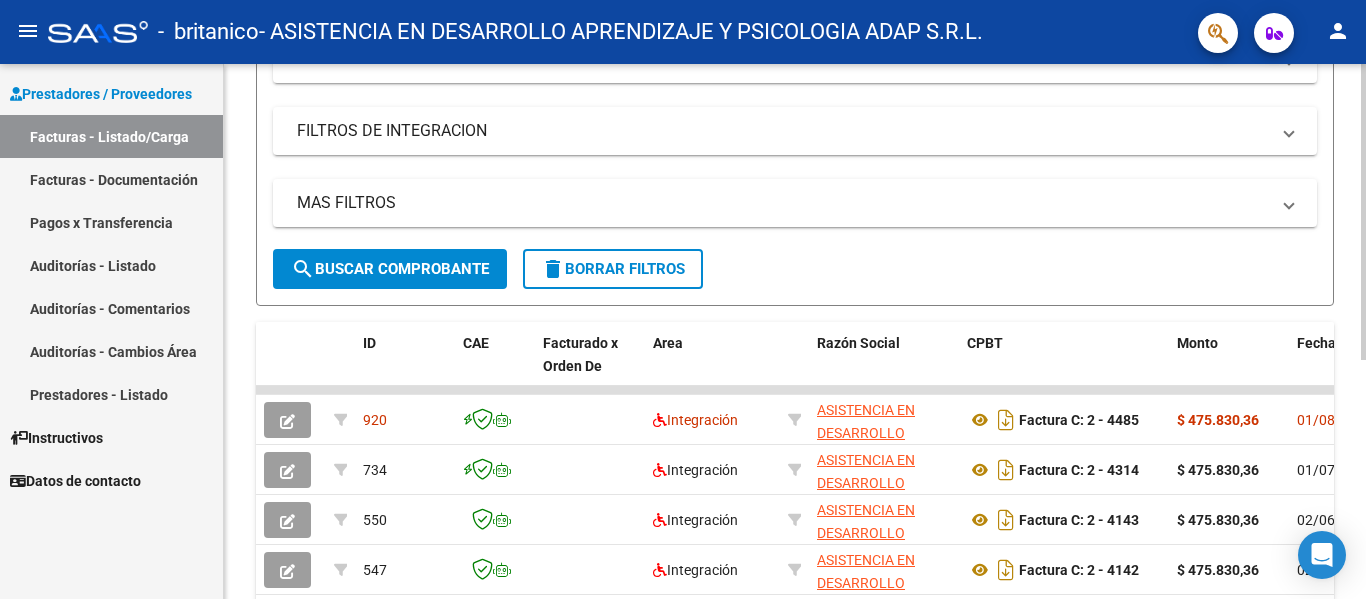 scroll, scrollTop: 400, scrollLeft: 0, axis: vertical 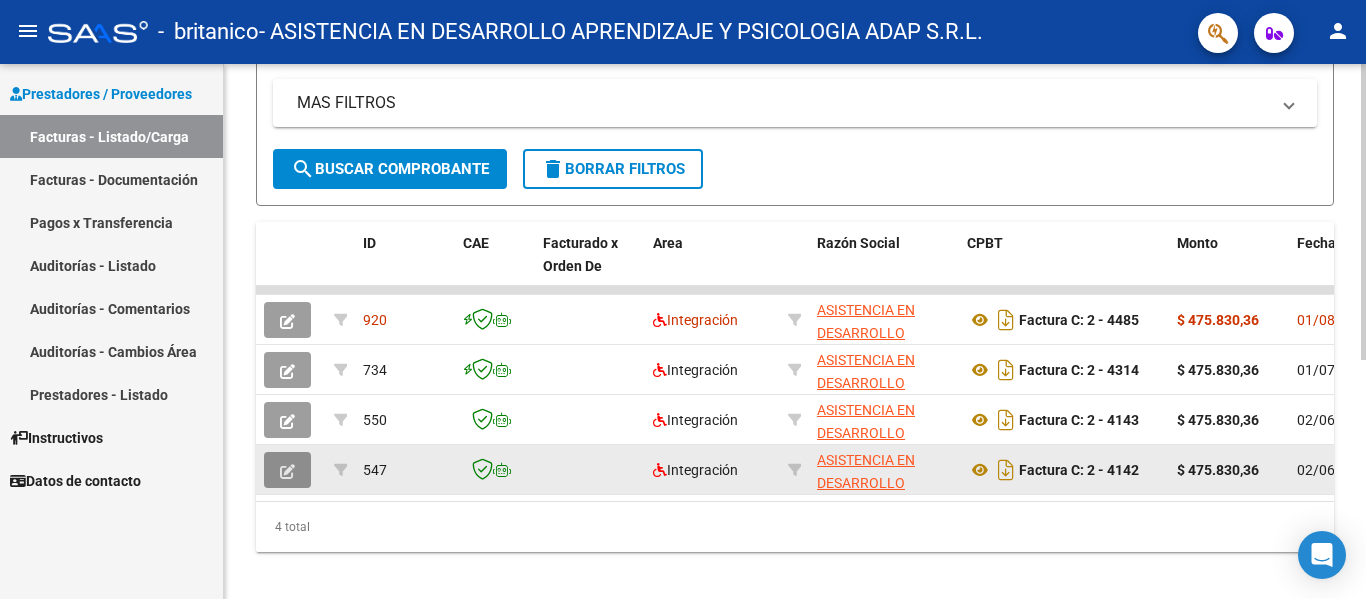 click 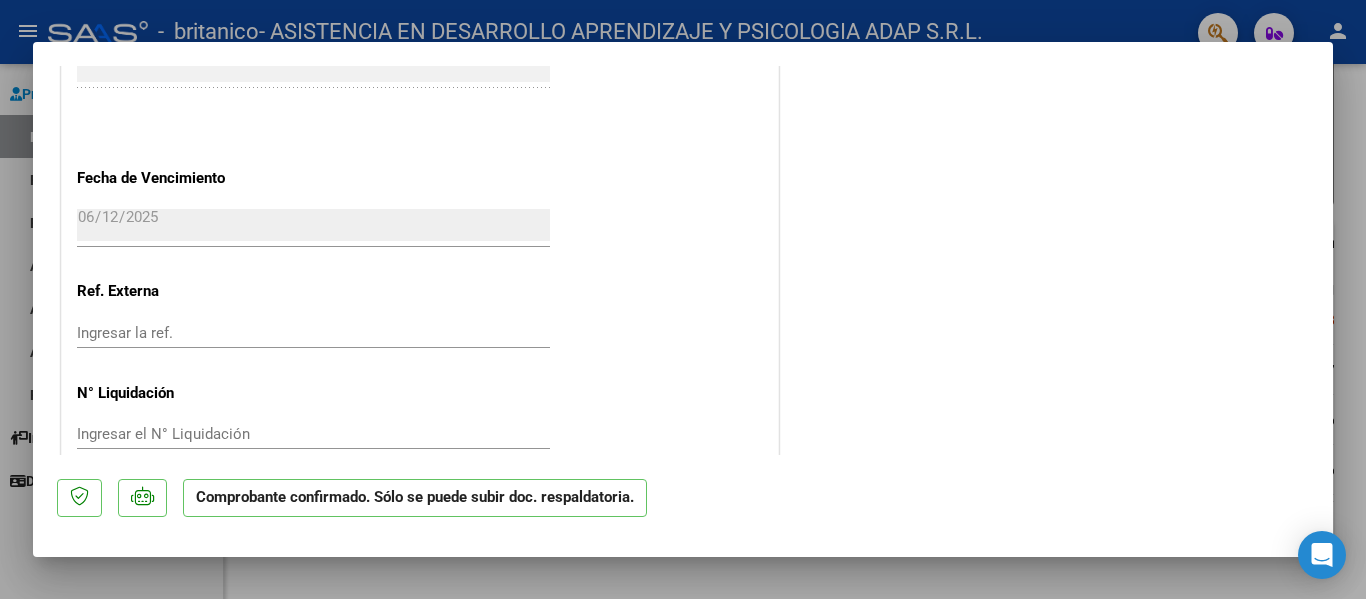 scroll, scrollTop: 1486, scrollLeft: 0, axis: vertical 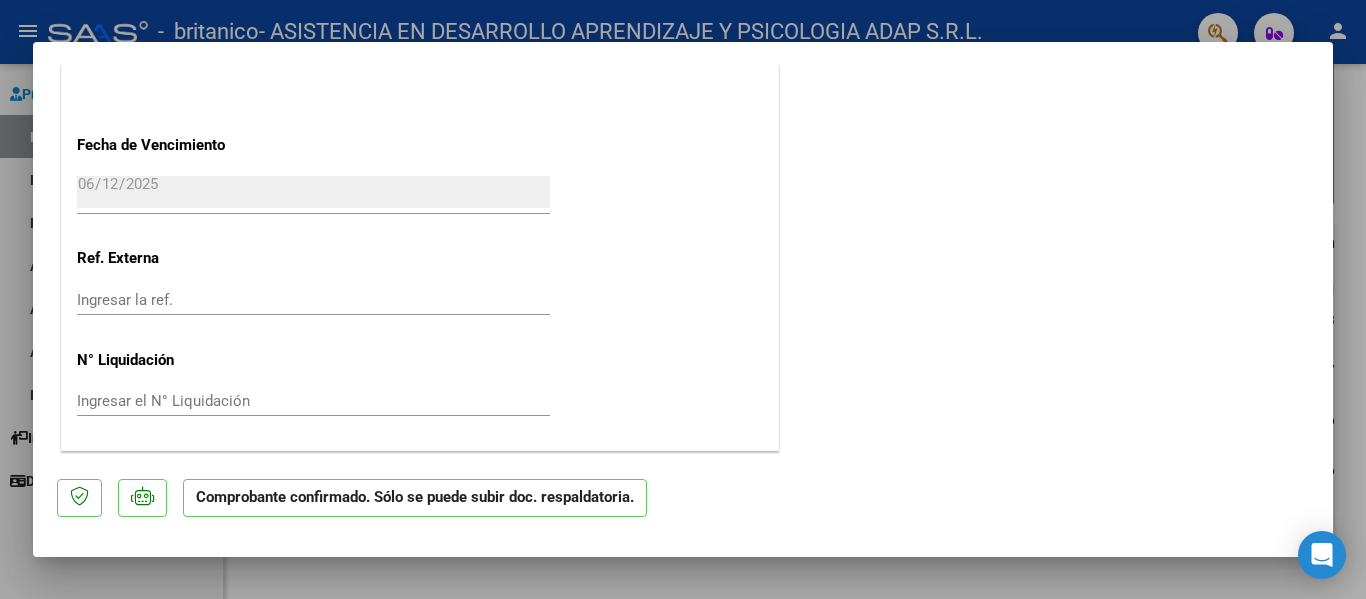 click at bounding box center [683, 299] 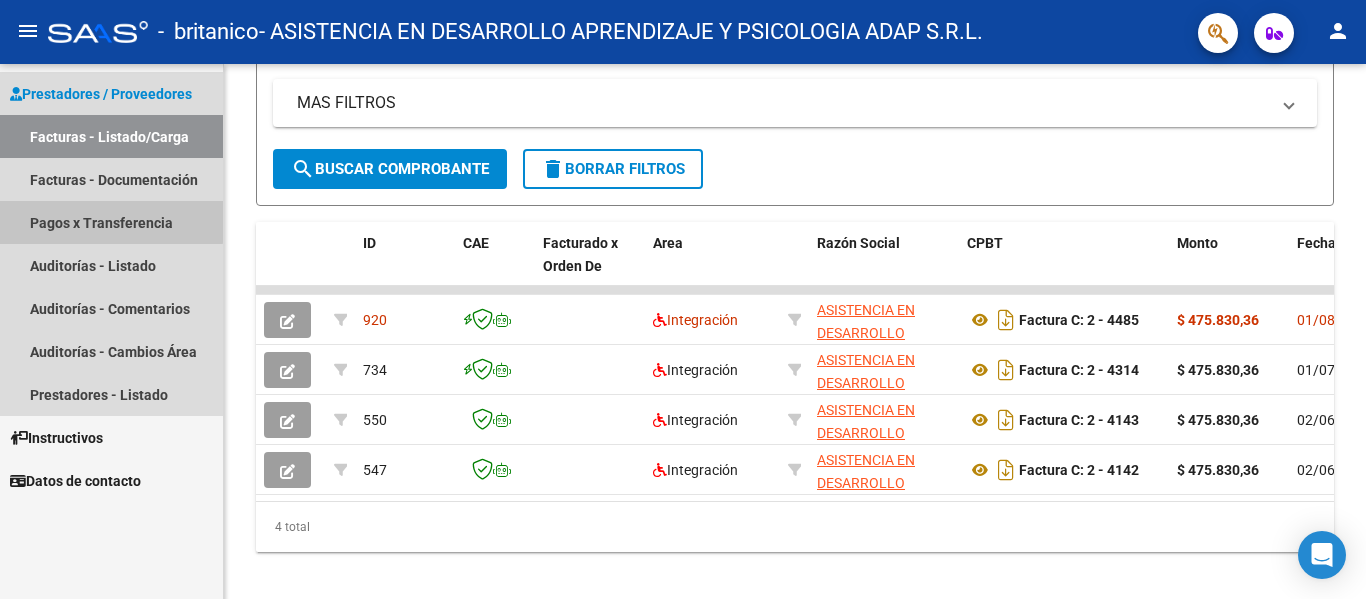 click on "Pagos x Transferencia" at bounding box center [111, 222] 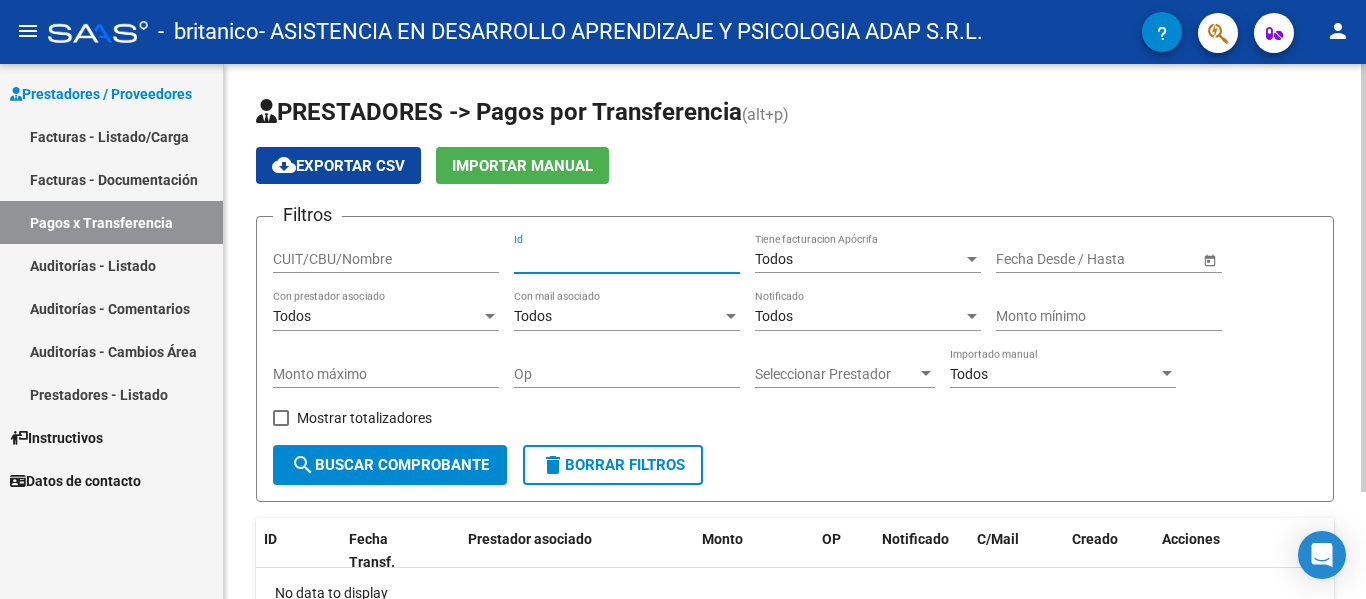 click on "Id" at bounding box center (627, 259) 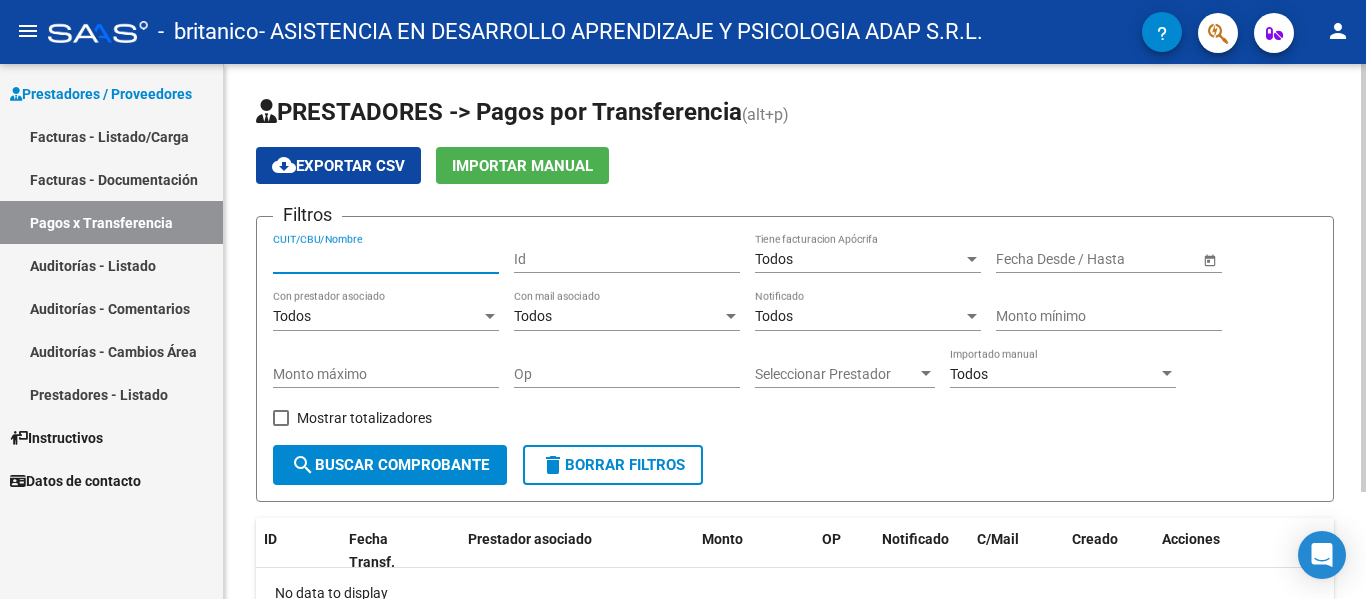 click on "CUIT/CBU/Nombre" at bounding box center [386, 259] 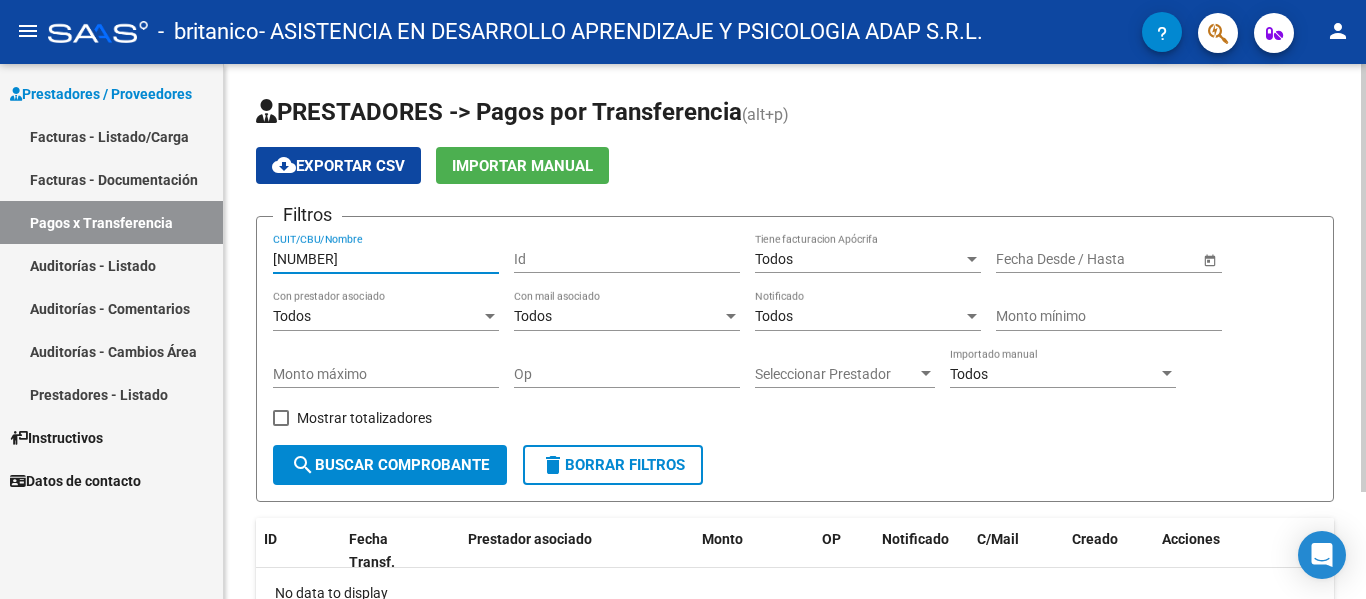 type on "[NUMBER]" 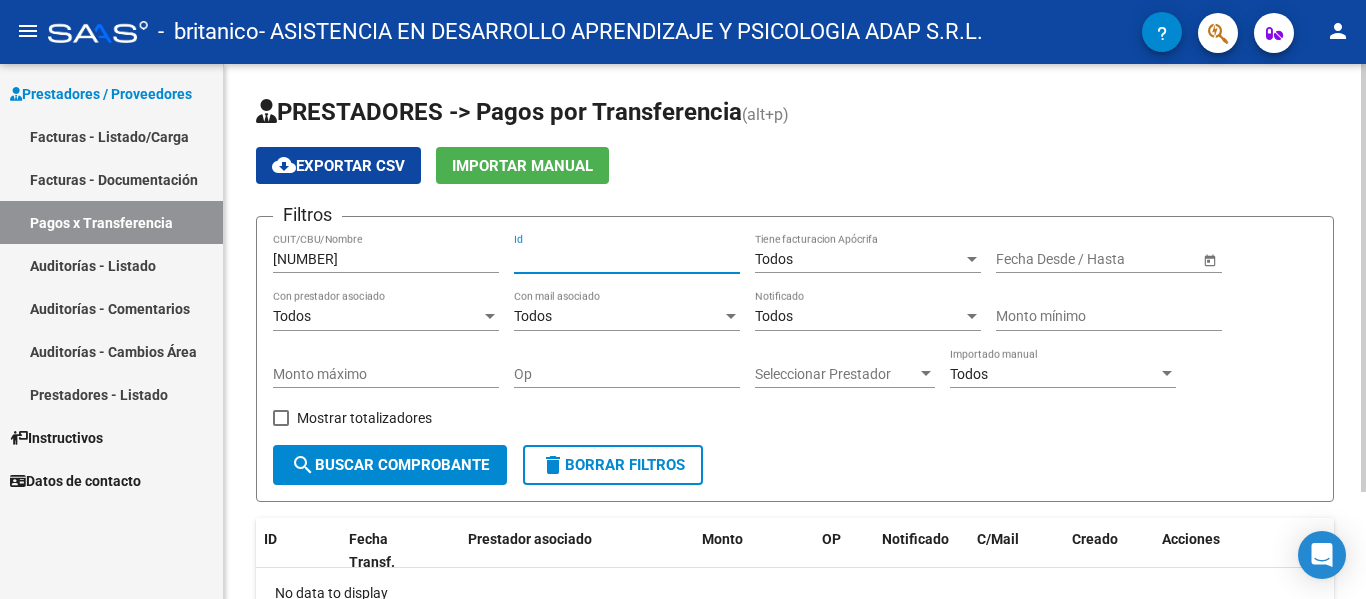 click on "Id" at bounding box center (627, 259) 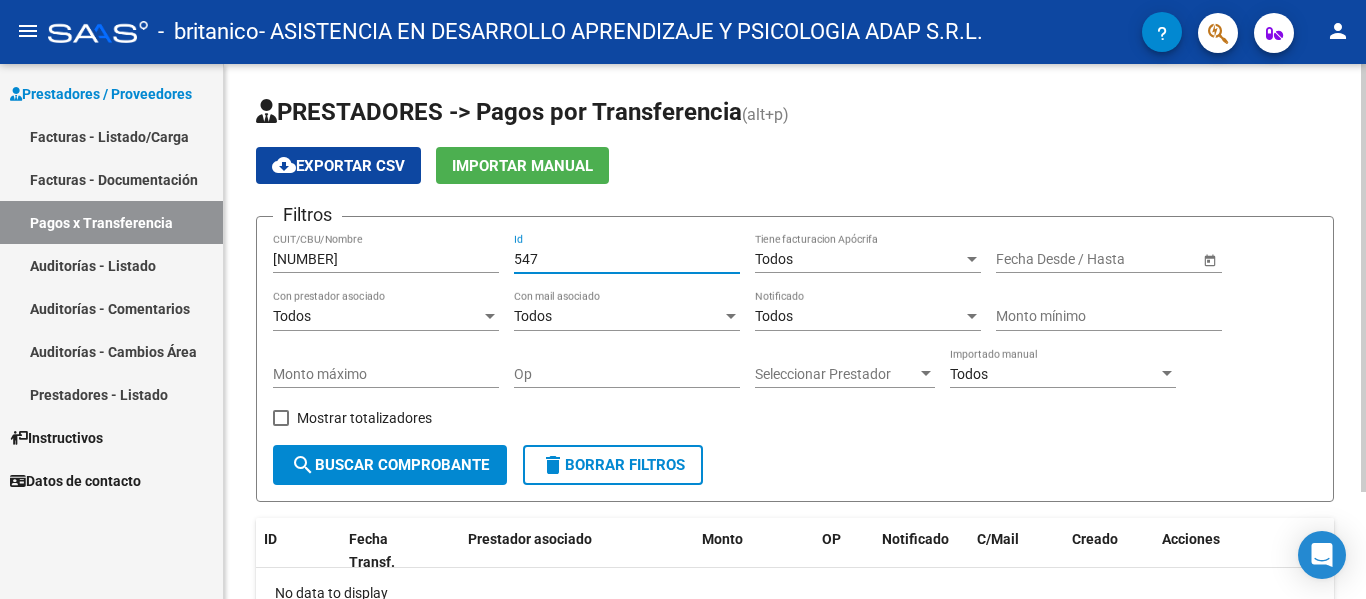 type on "547" 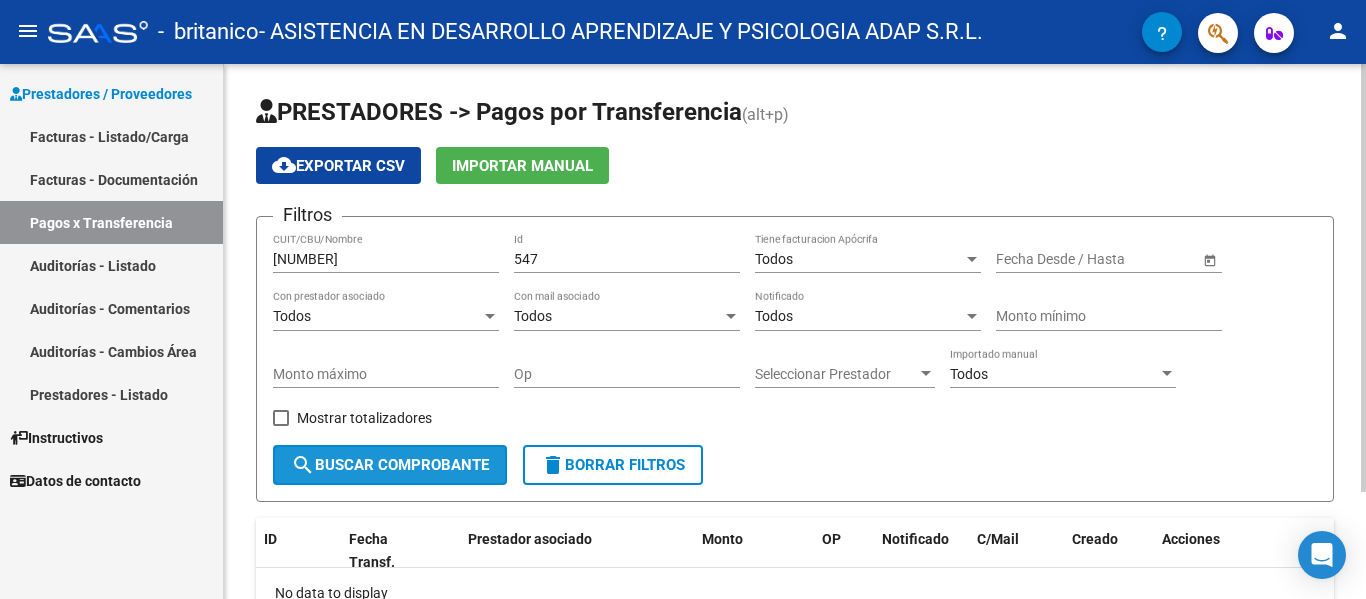 click on "search  Buscar Comprobante" 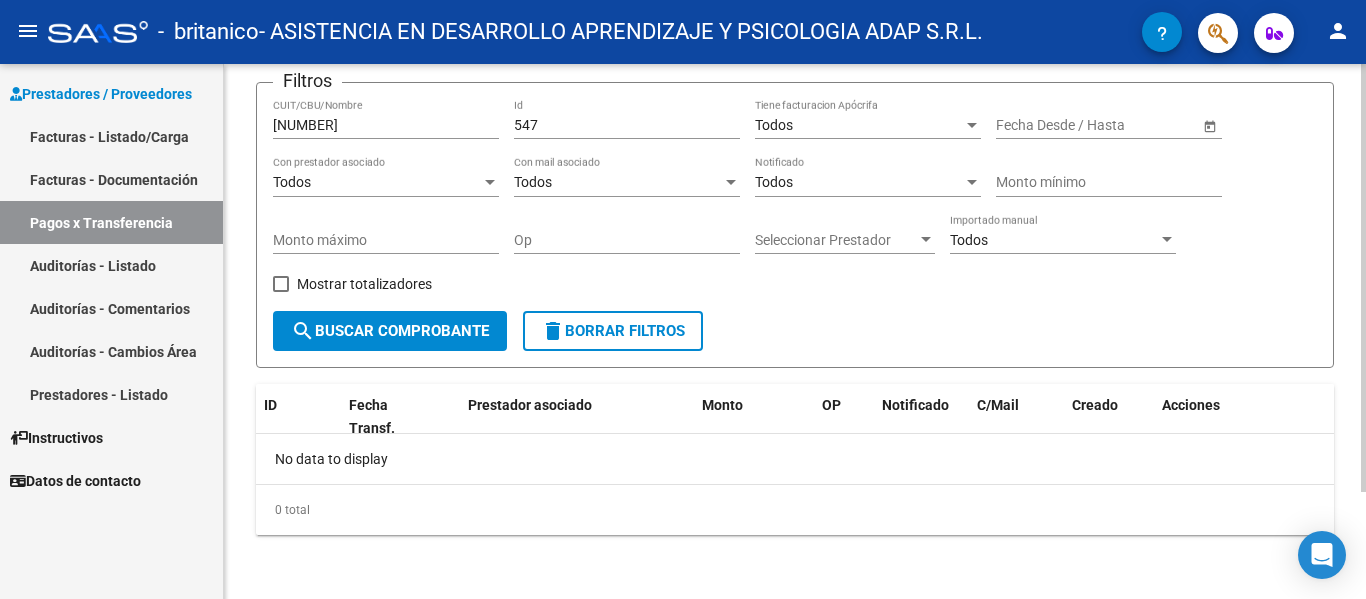 scroll, scrollTop: 34, scrollLeft: 0, axis: vertical 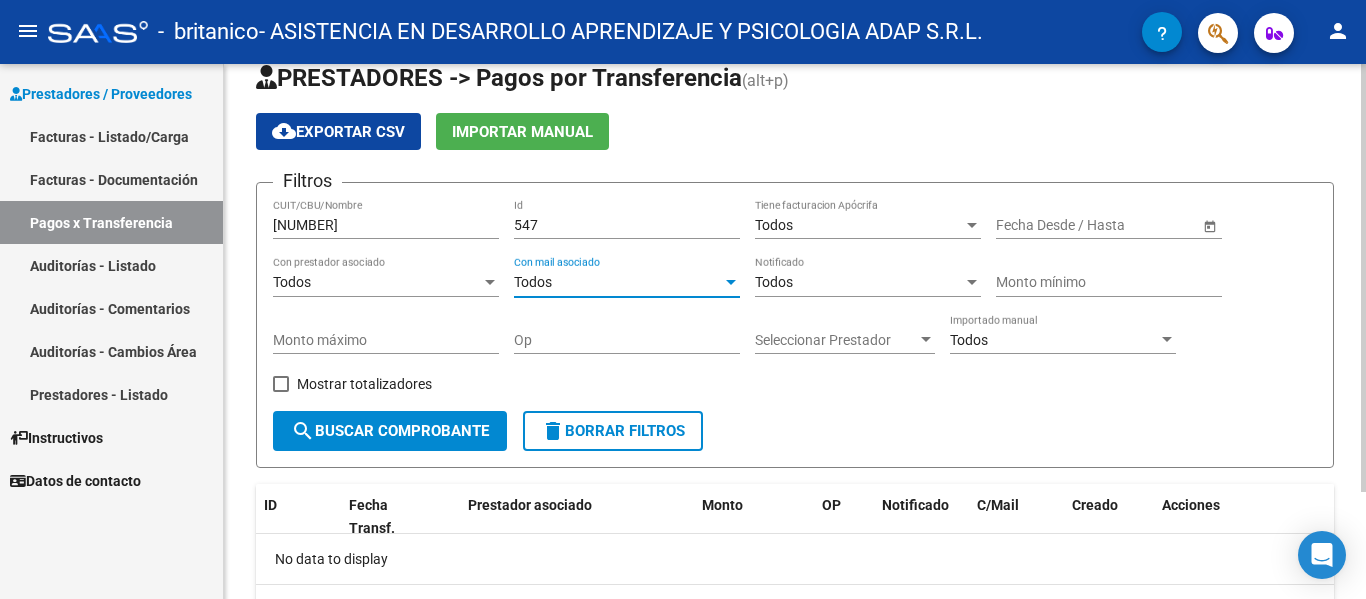 click at bounding box center [731, 282] 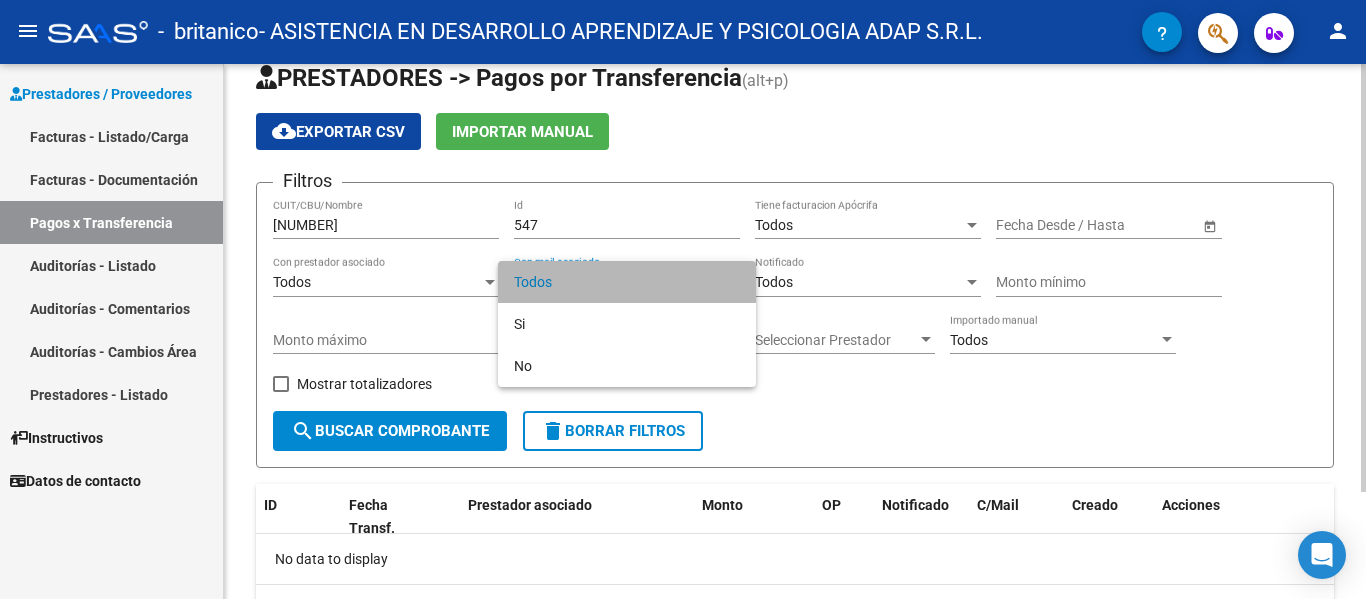 click on "Todos" at bounding box center (627, 282) 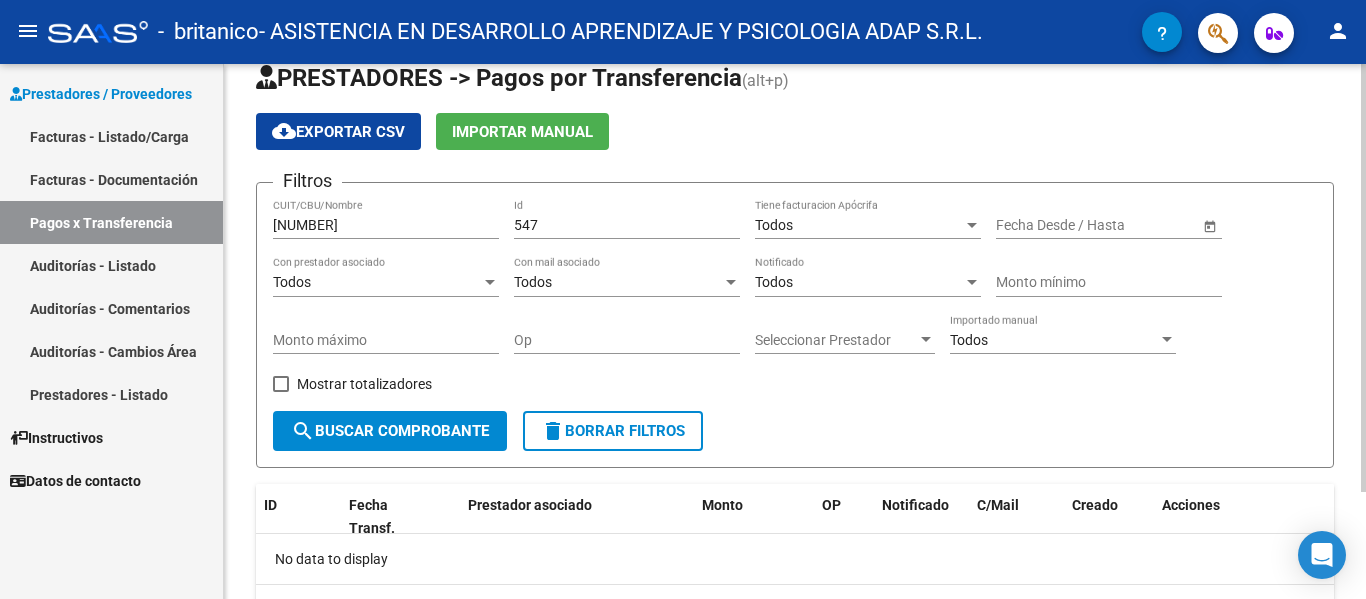 click 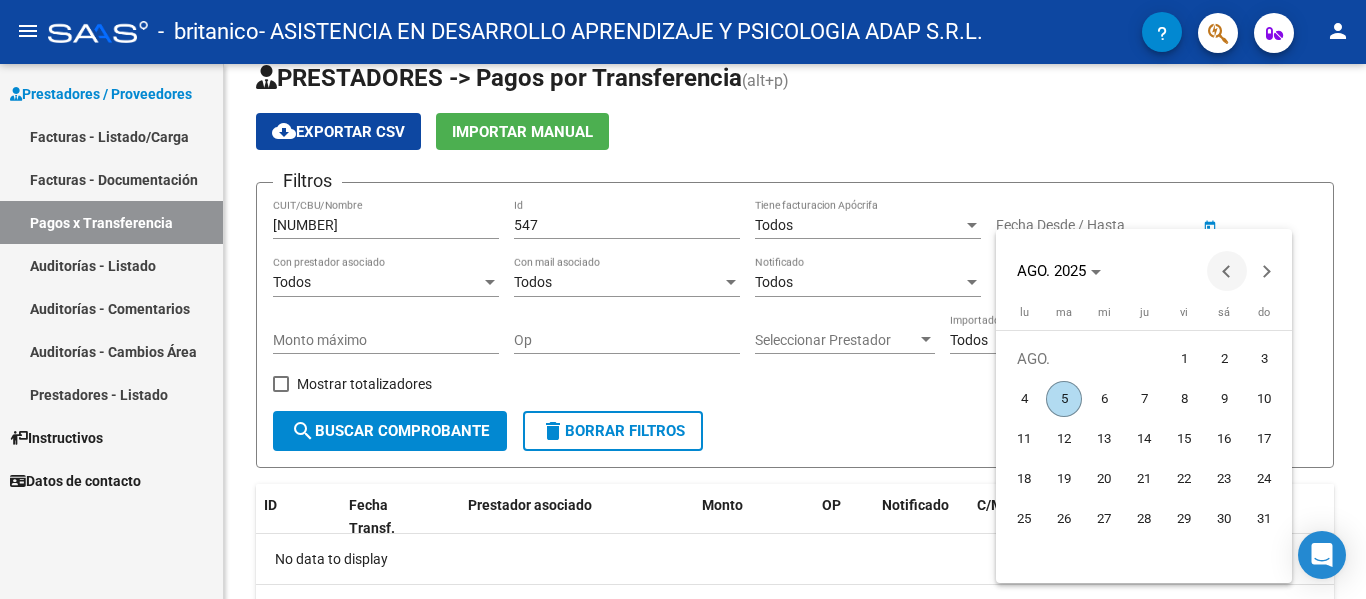 click at bounding box center [1227, 271] 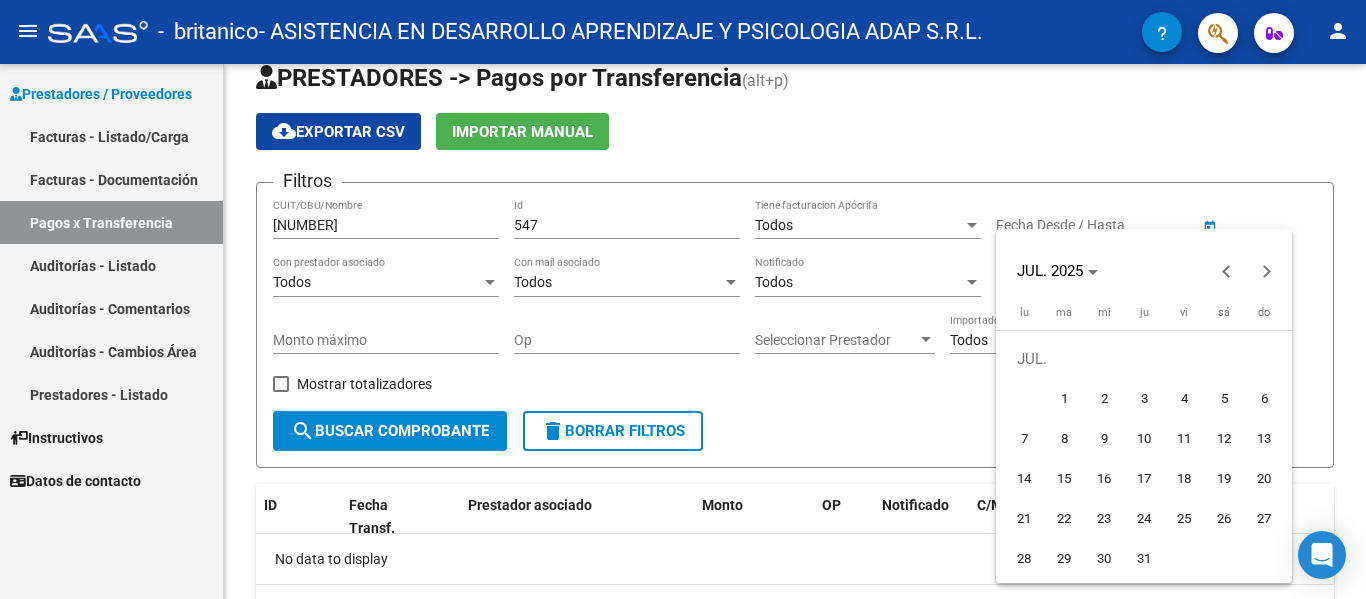 click on "1" at bounding box center (1064, 399) 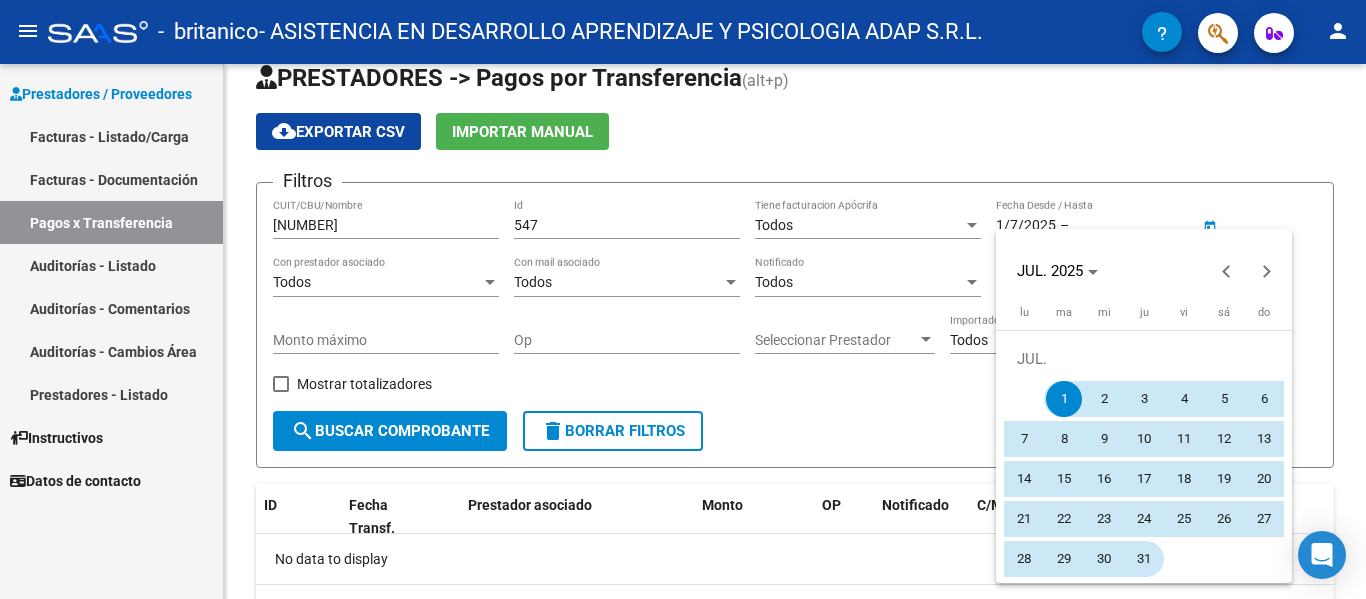 click on "31" at bounding box center (1144, 559) 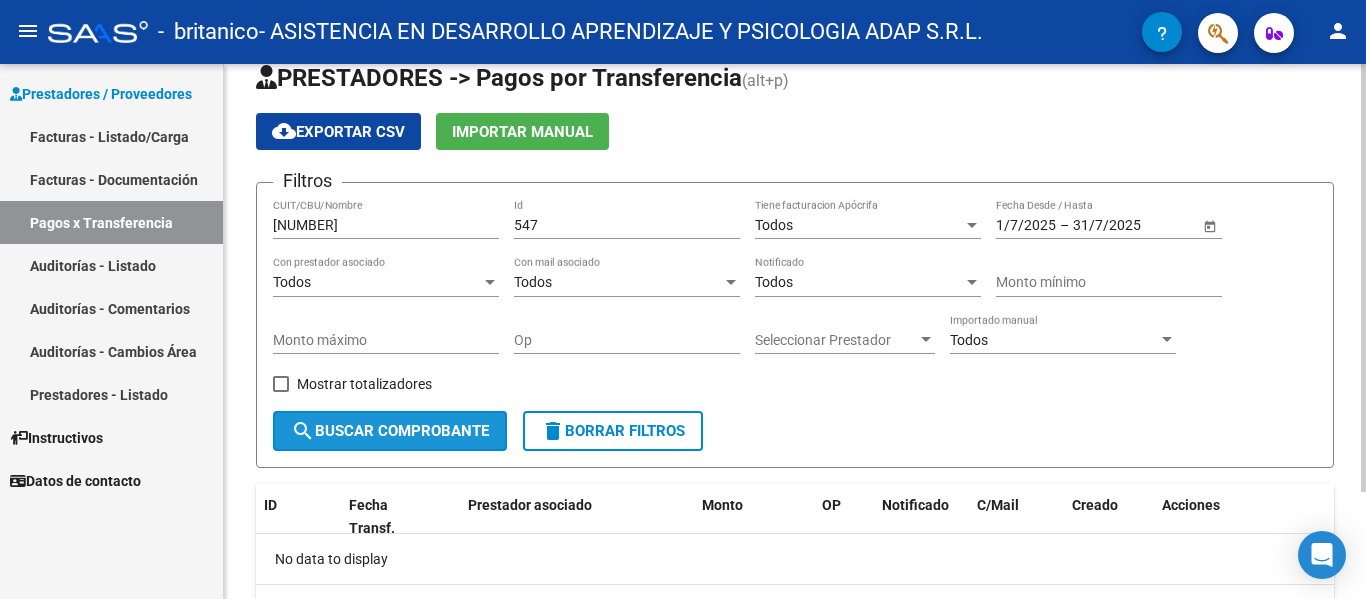 click on "search  Buscar Comprobante" 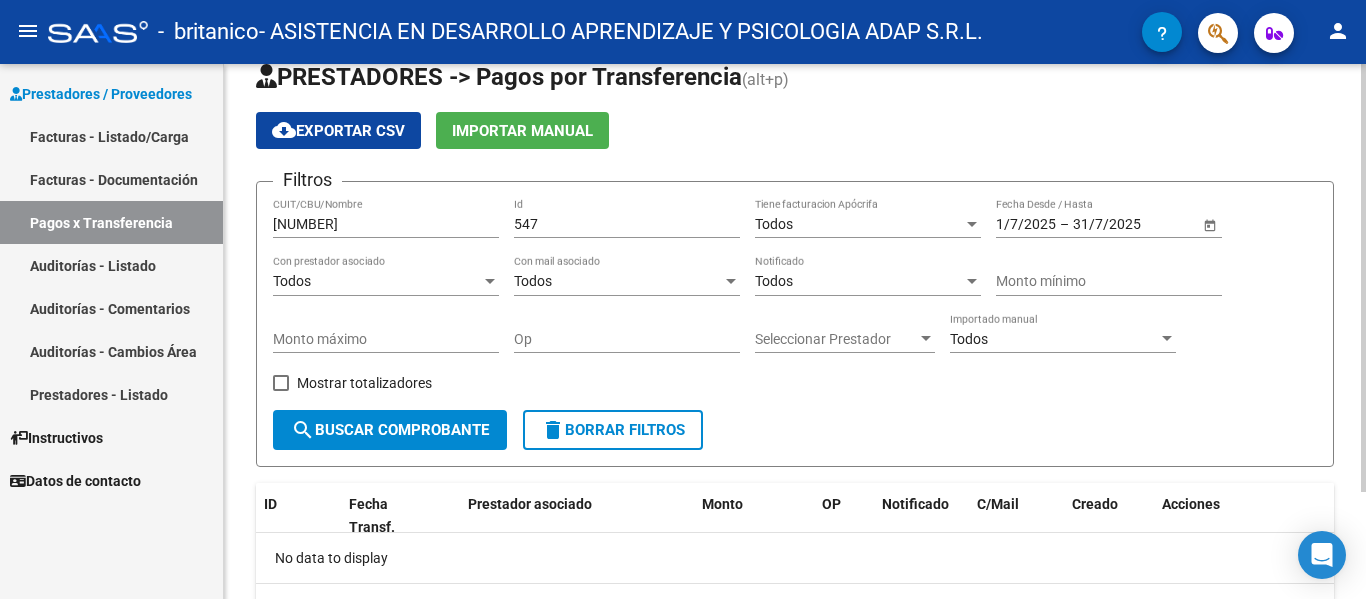 scroll, scrollTop: 34, scrollLeft: 0, axis: vertical 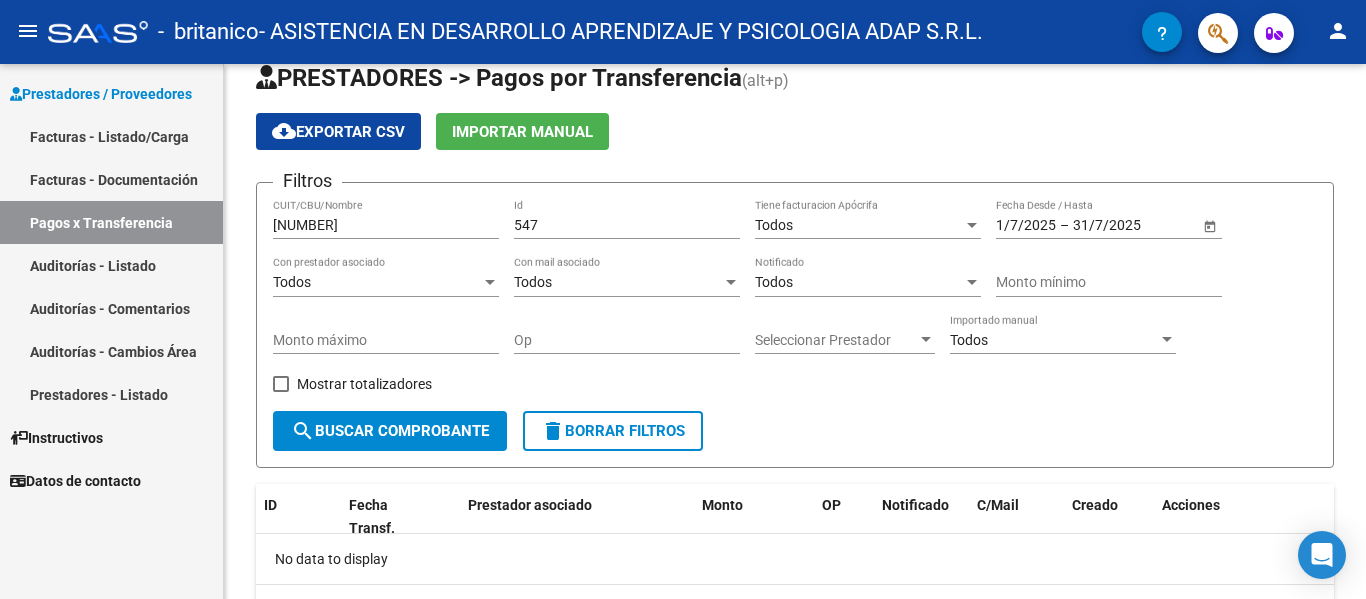 click on "Facturas - Listado/Carga" at bounding box center (111, 136) 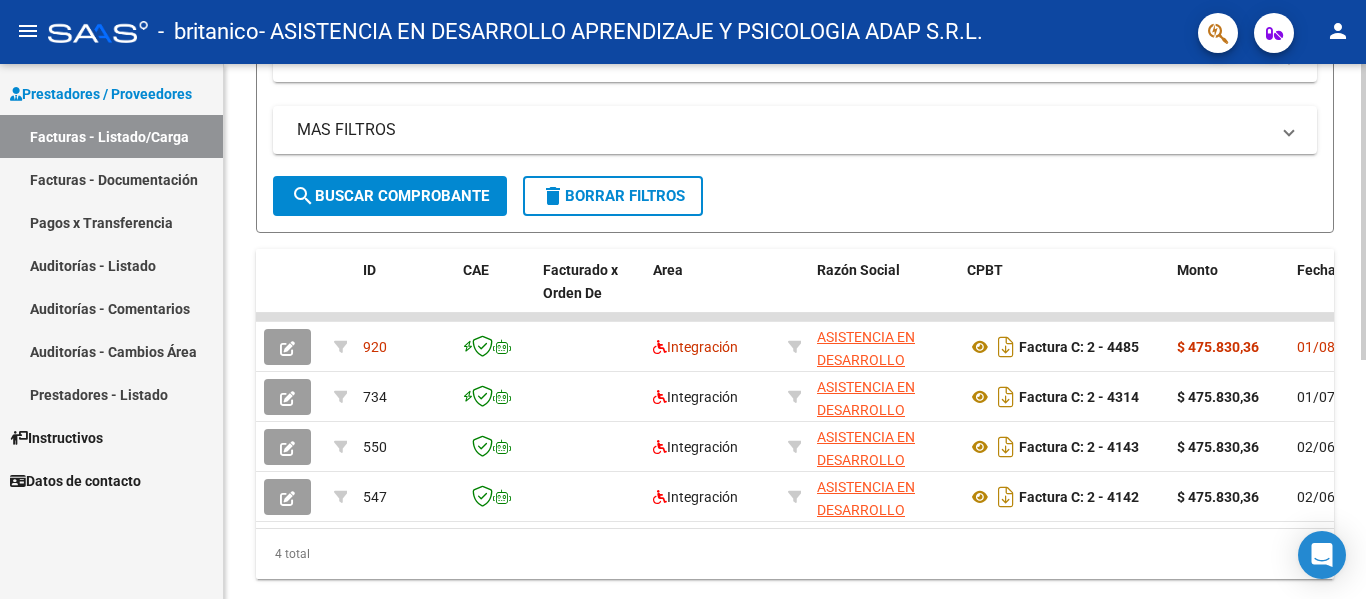 scroll, scrollTop: 433, scrollLeft: 0, axis: vertical 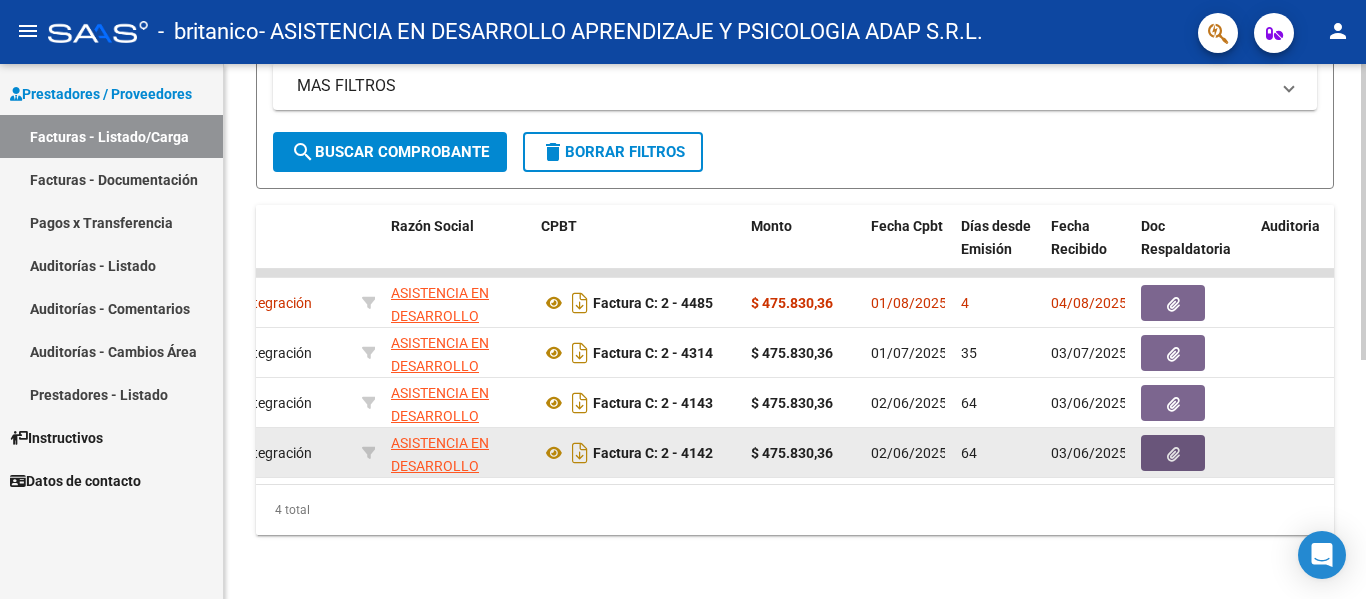 click 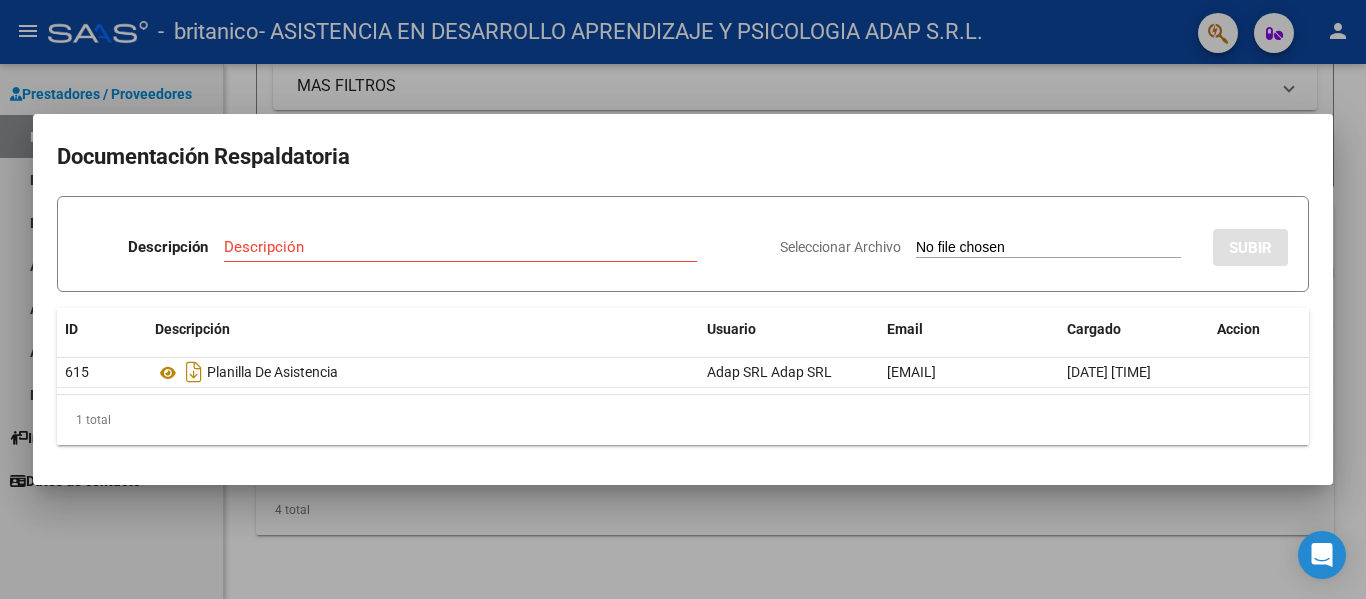 click at bounding box center [683, 299] 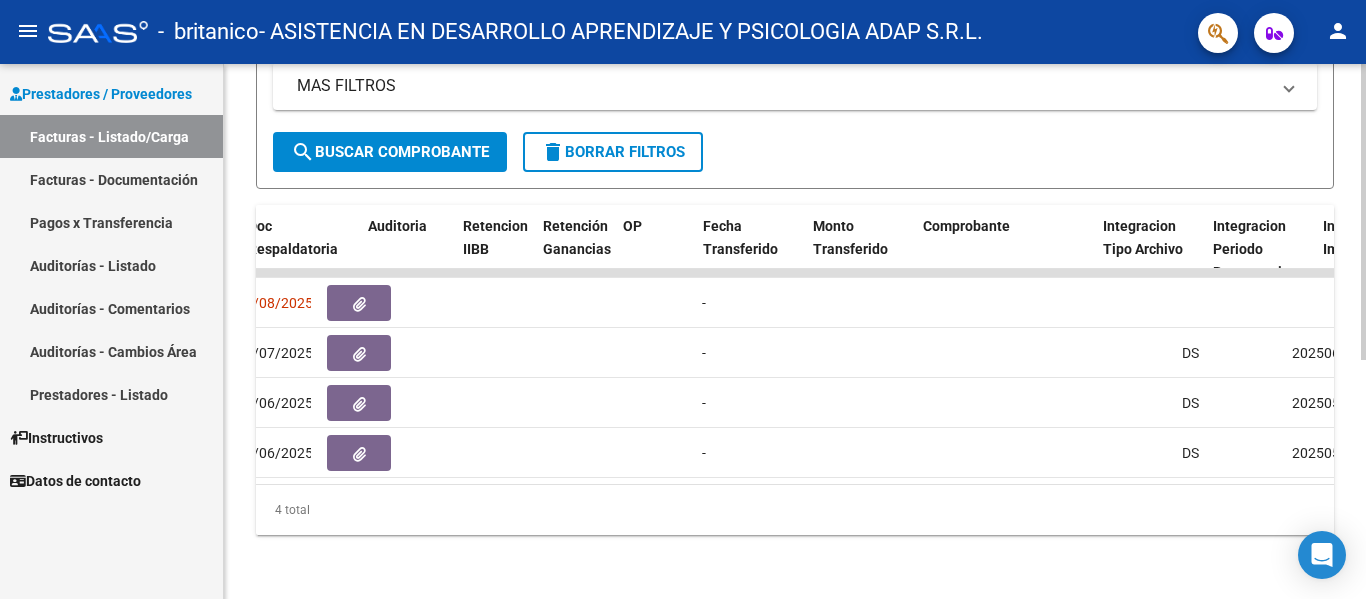 scroll, scrollTop: 0, scrollLeft: 1359, axis: horizontal 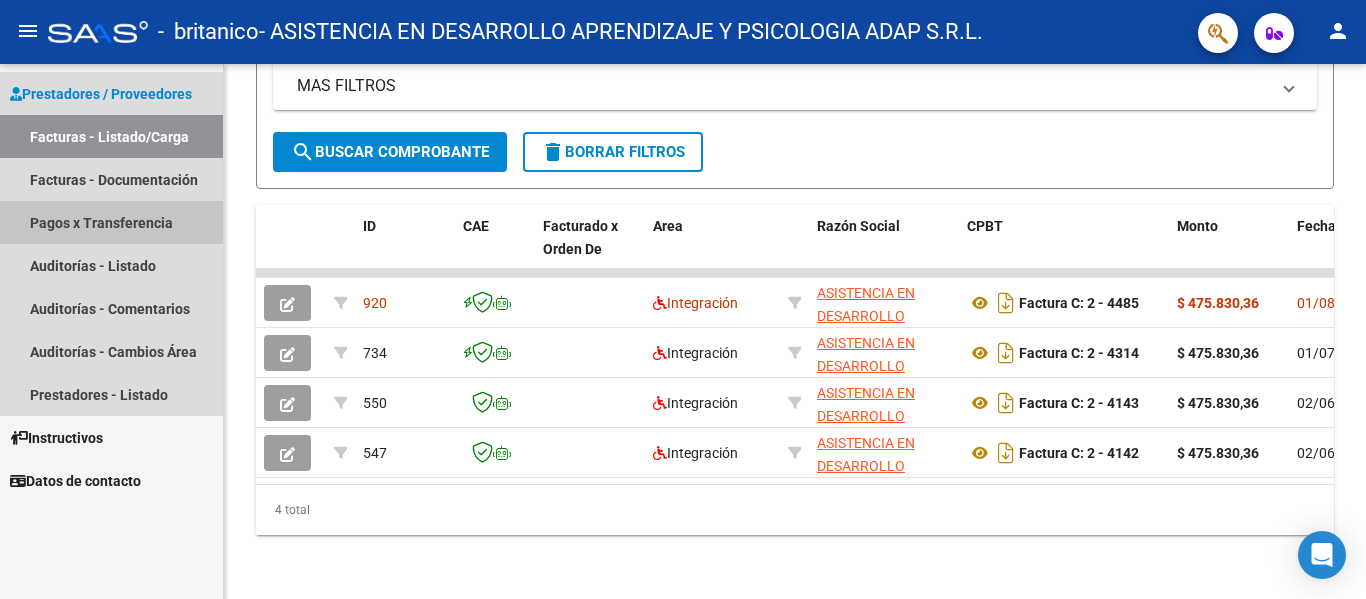 click on "Pagos x Transferencia" at bounding box center [111, 222] 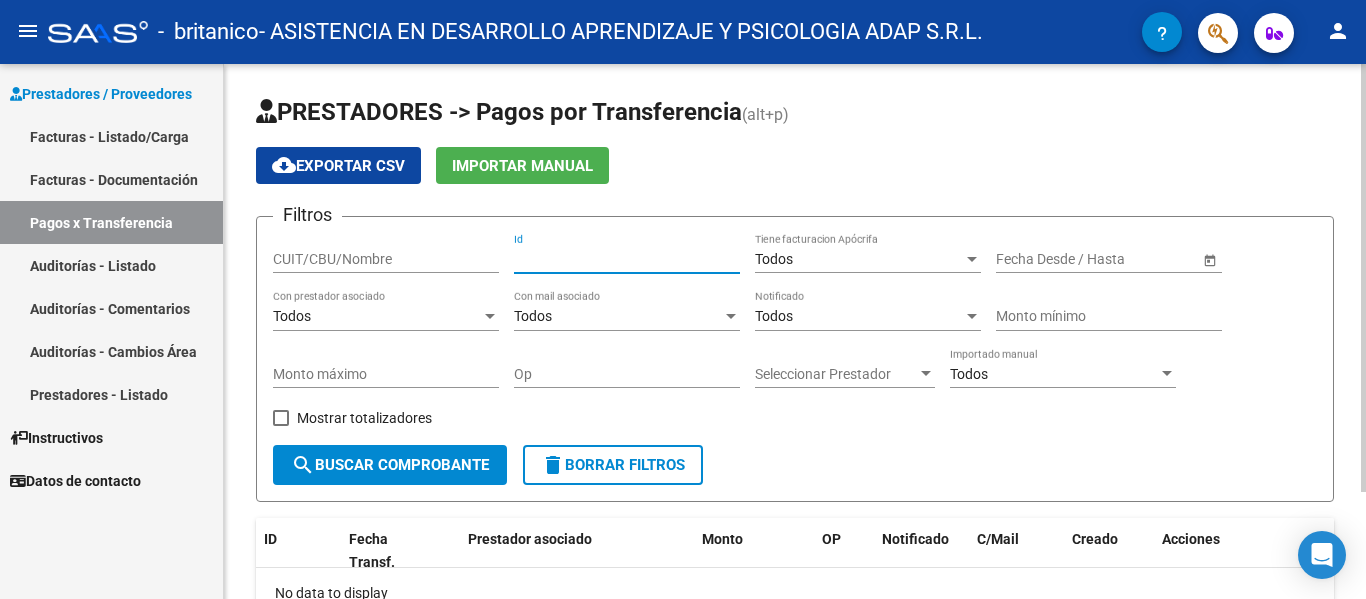 click on "Id" at bounding box center (627, 259) 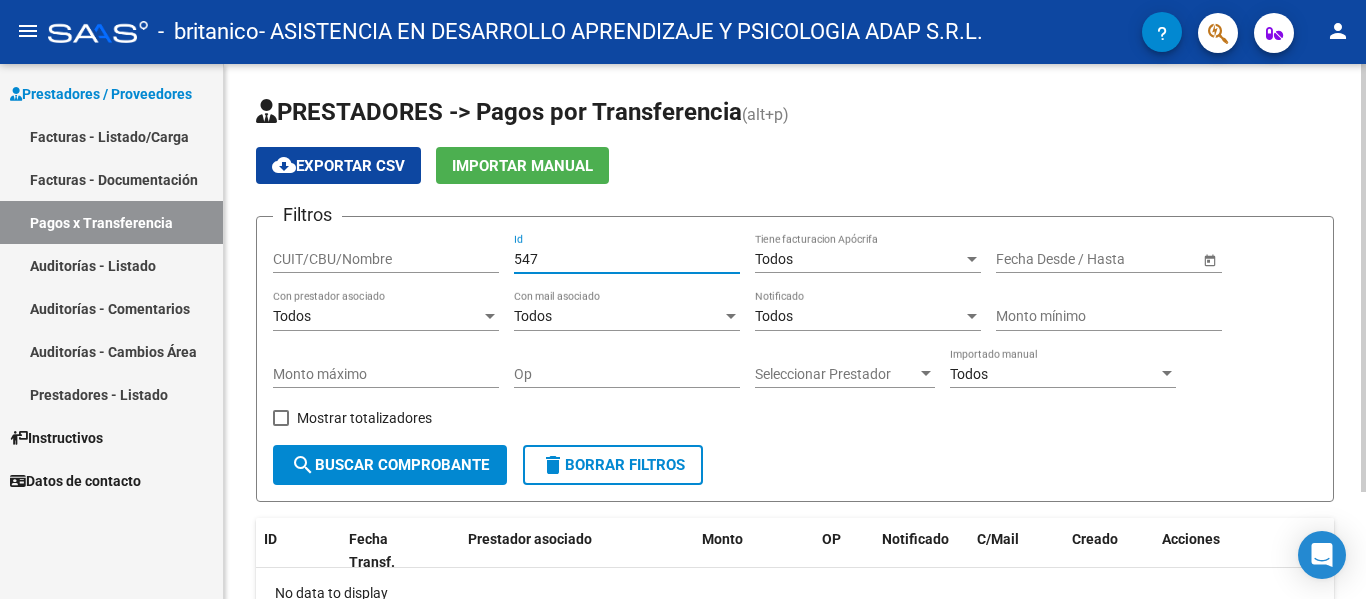 type on "547" 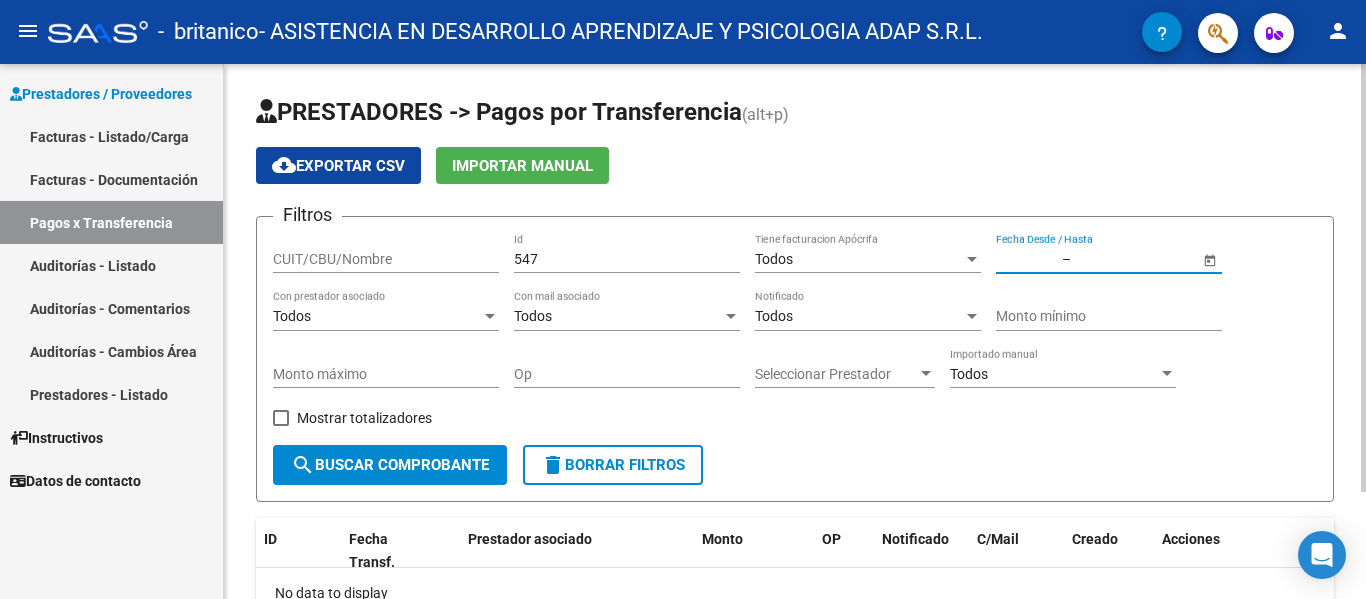 click at bounding box center [1027, 259] 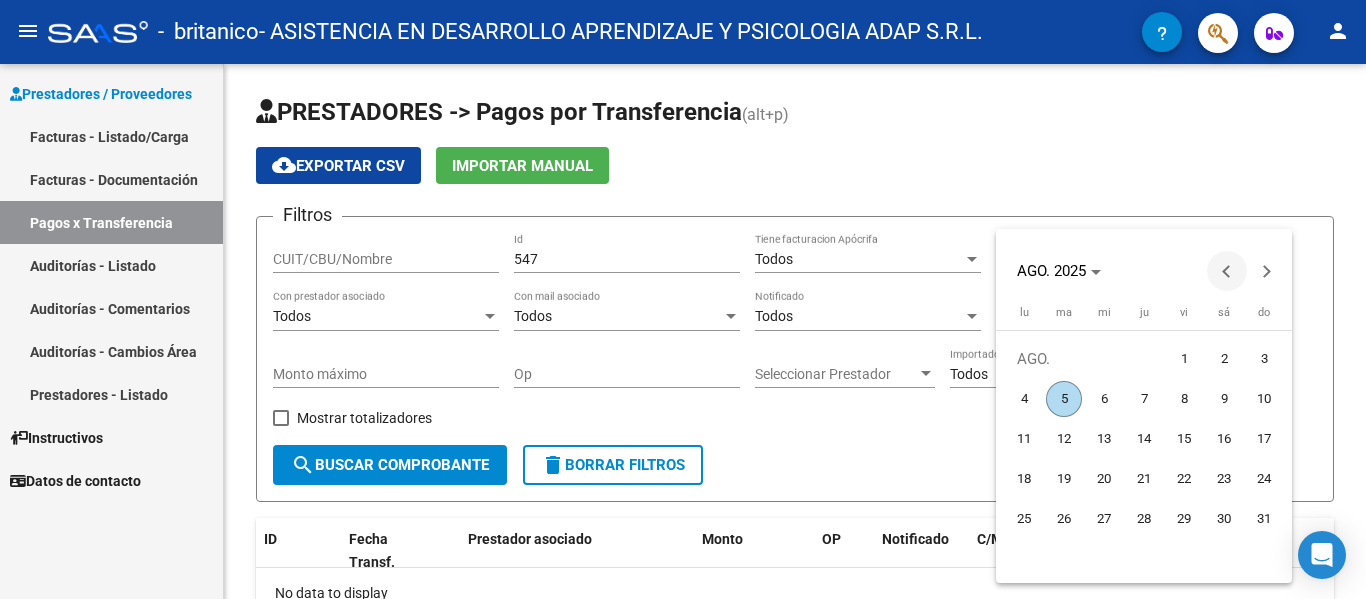 click at bounding box center (1227, 271) 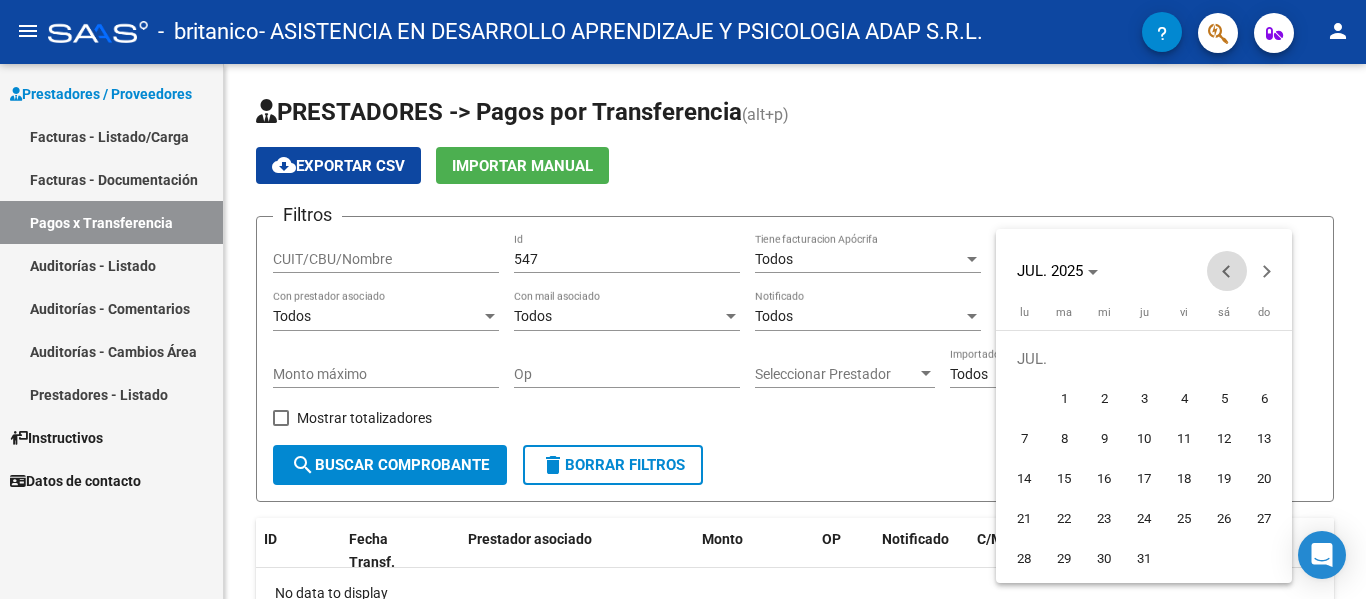 click at bounding box center (1227, 271) 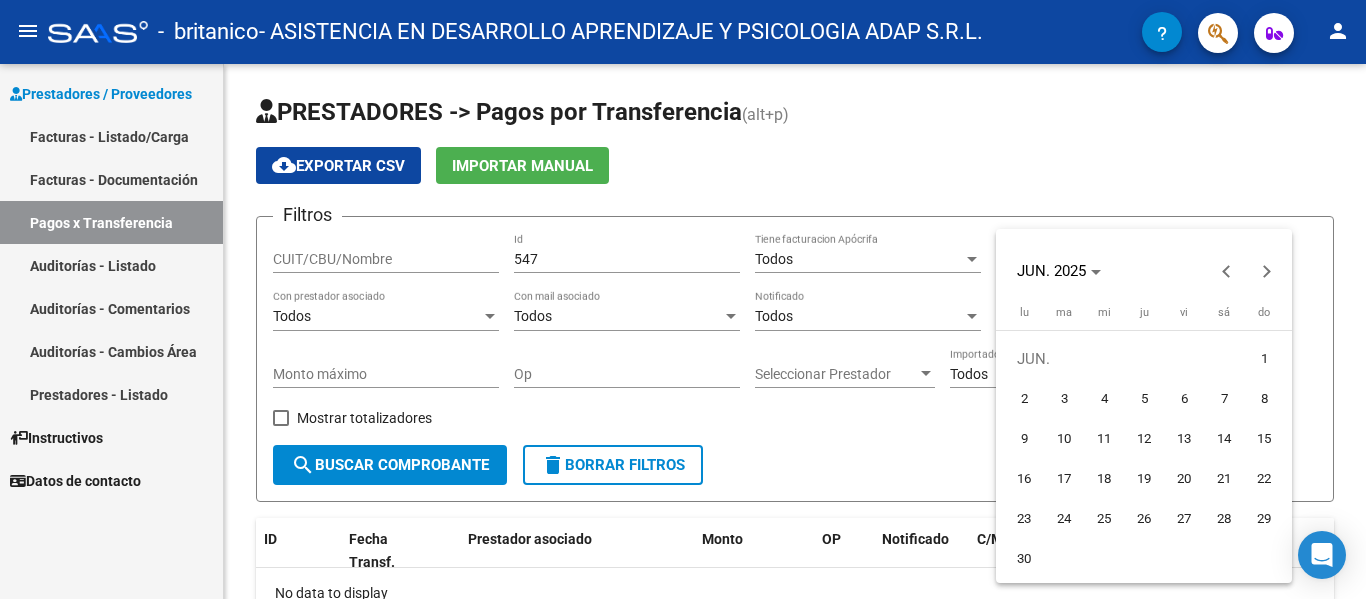 click on "2" at bounding box center [1024, 399] 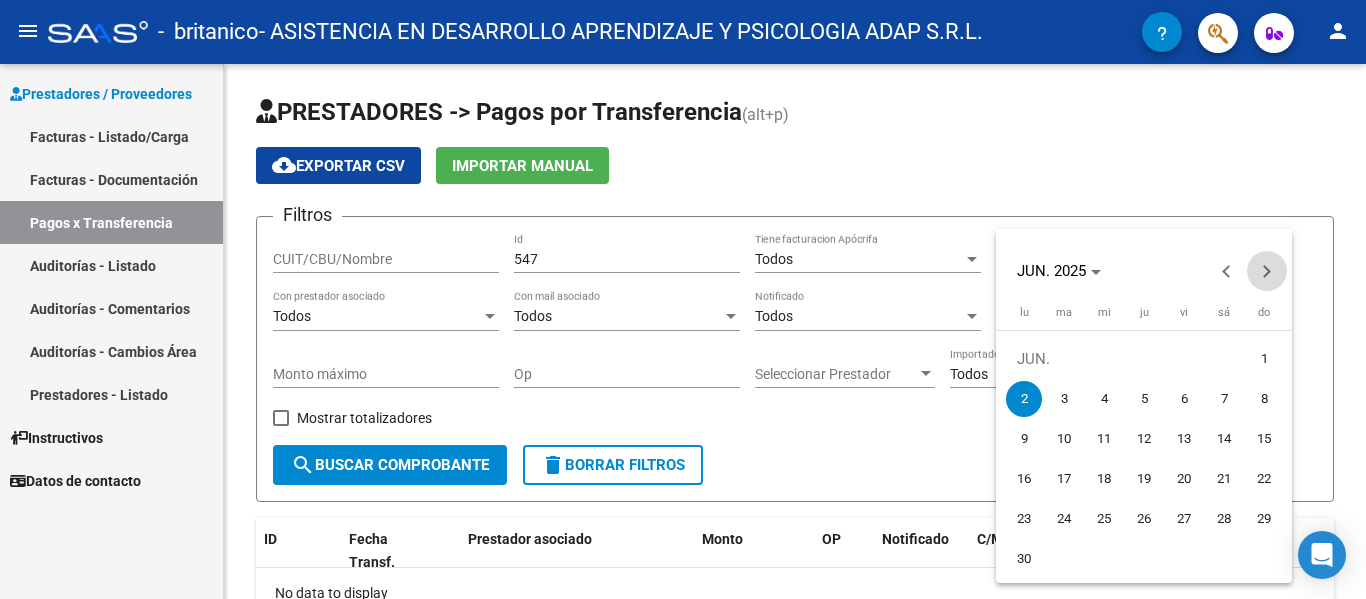 click at bounding box center (1267, 271) 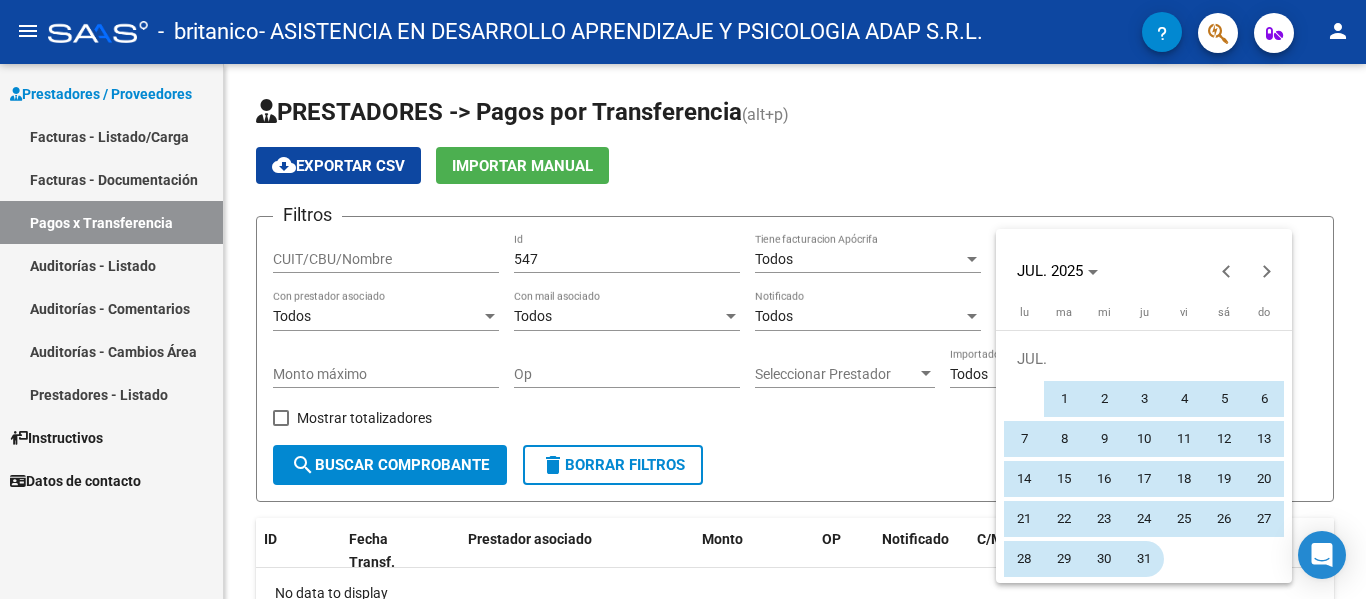 click on "31" at bounding box center [1144, 559] 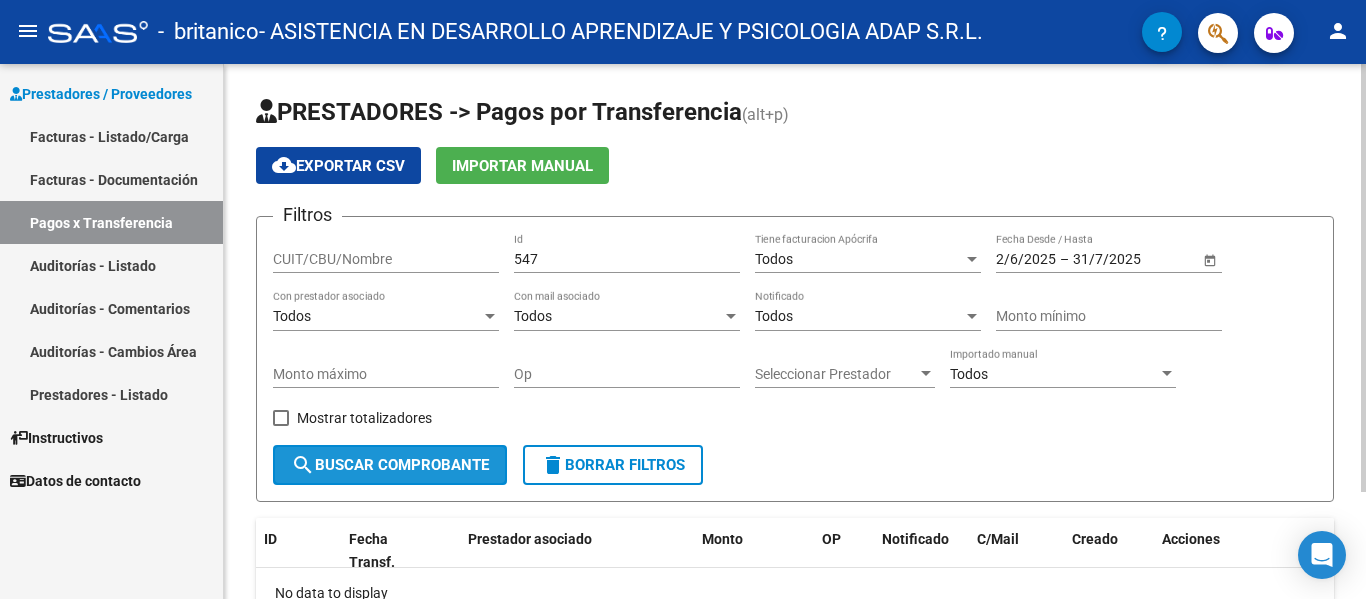click on "search  Buscar Comprobante" 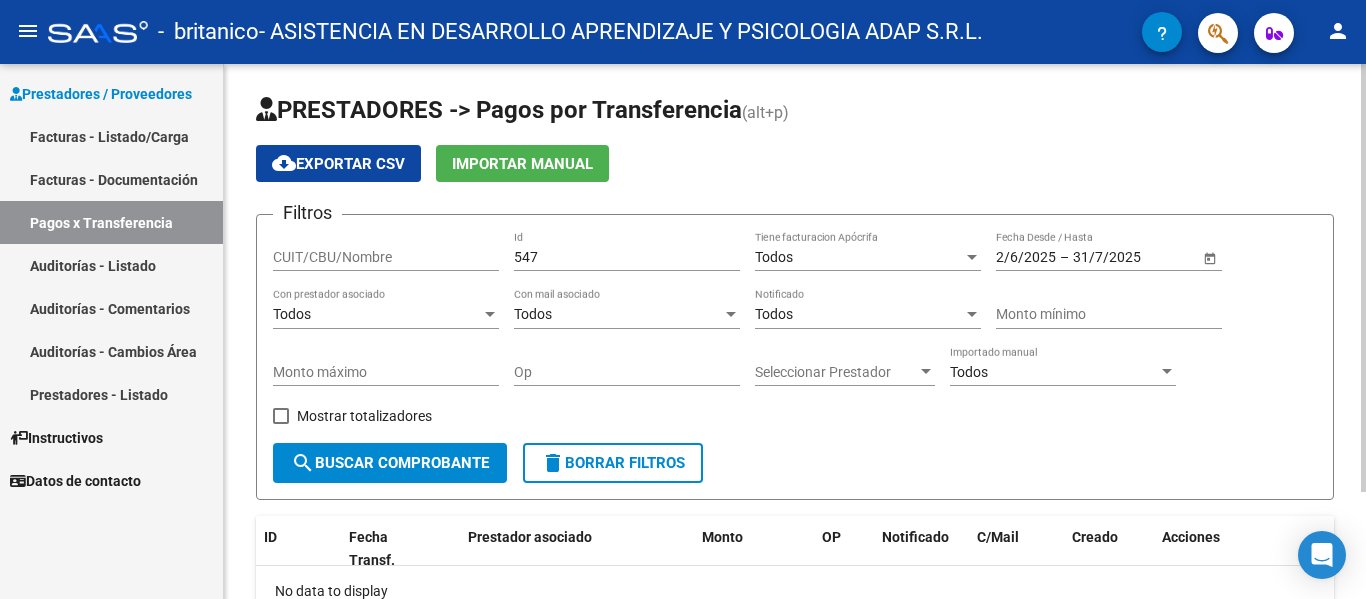 scroll, scrollTop: 0, scrollLeft: 0, axis: both 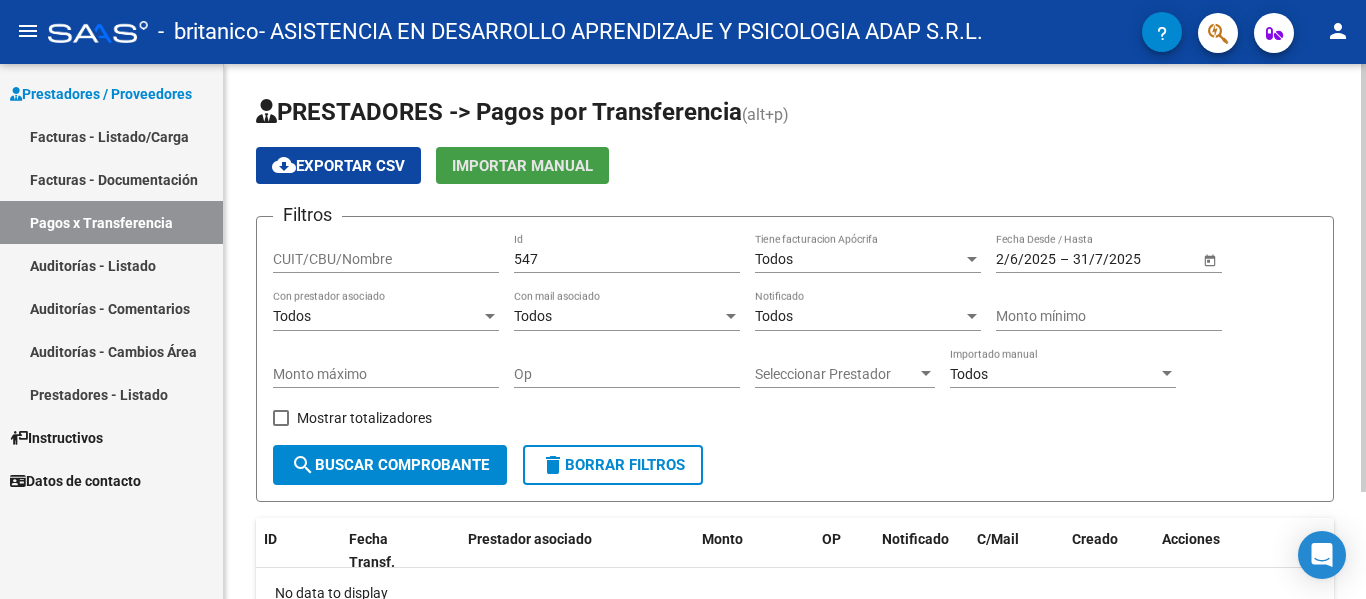 click on "Importar Manual" 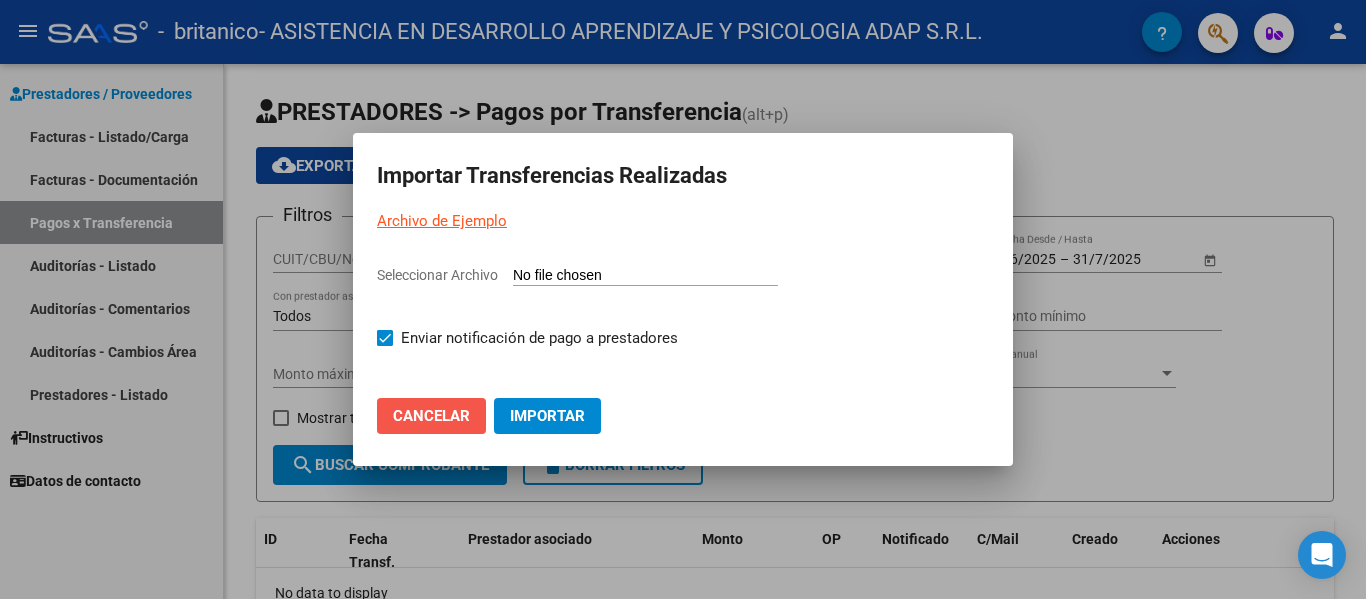 click on "Cancelar" 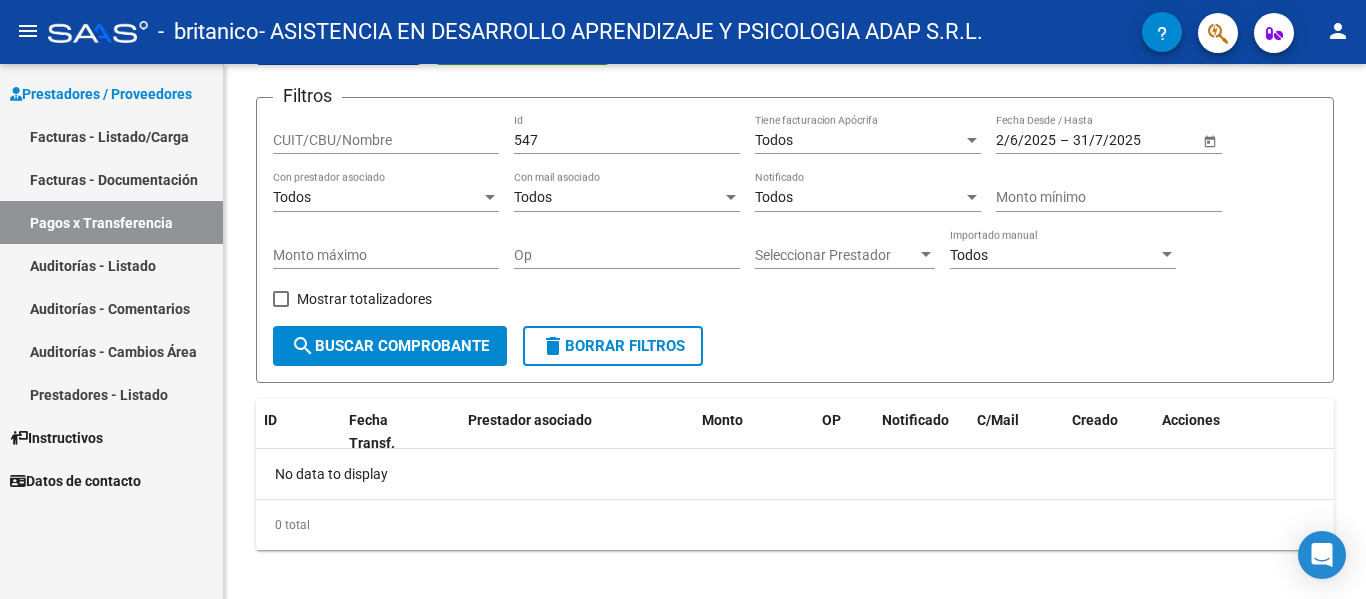 scroll, scrollTop: 134, scrollLeft: 0, axis: vertical 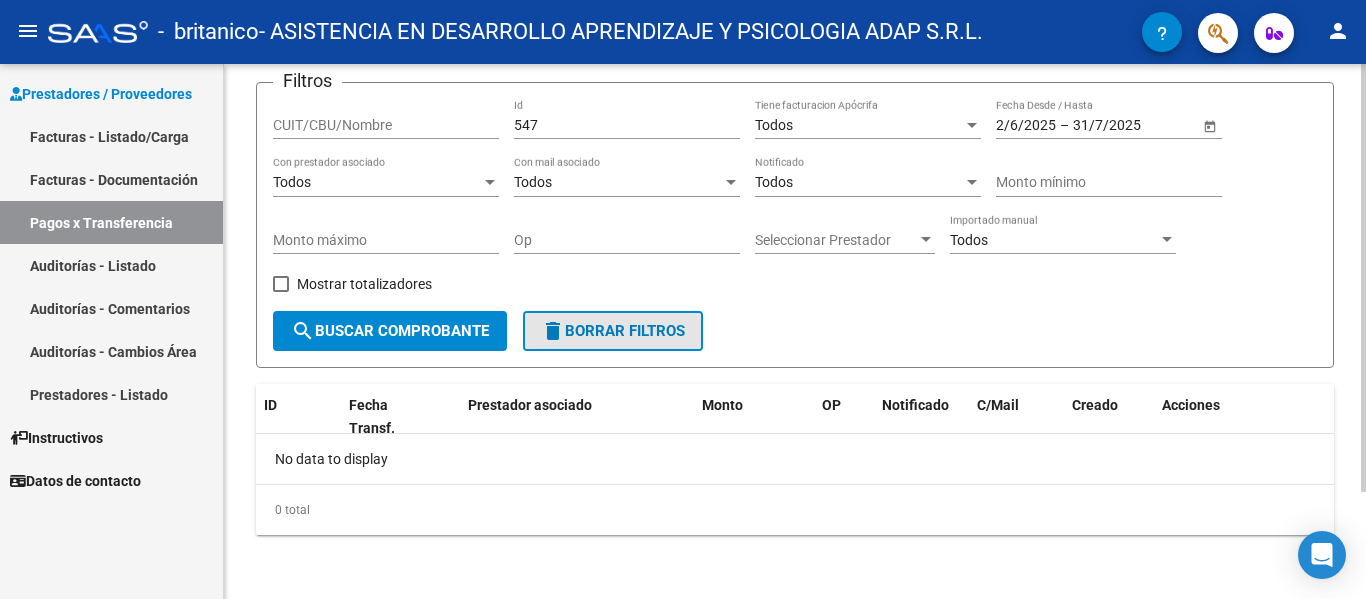 click on "delete  Borrar Filtros" 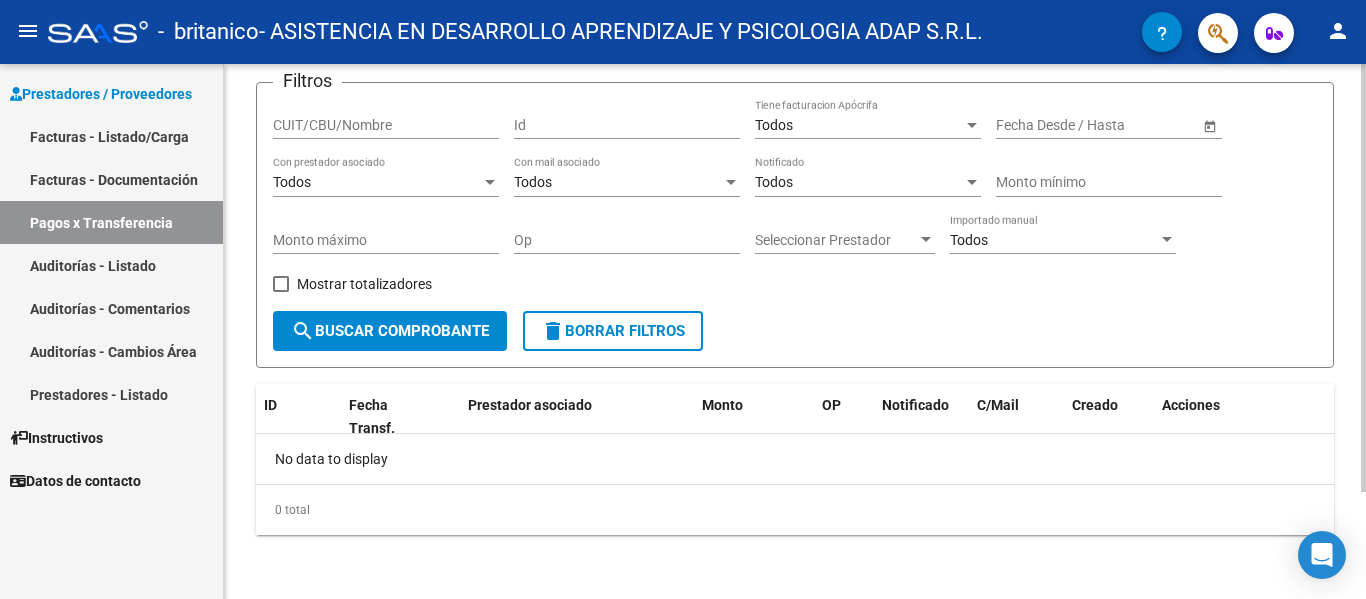 scroll, scrollTop: 34, scrollLeft: 0, axis: vertical 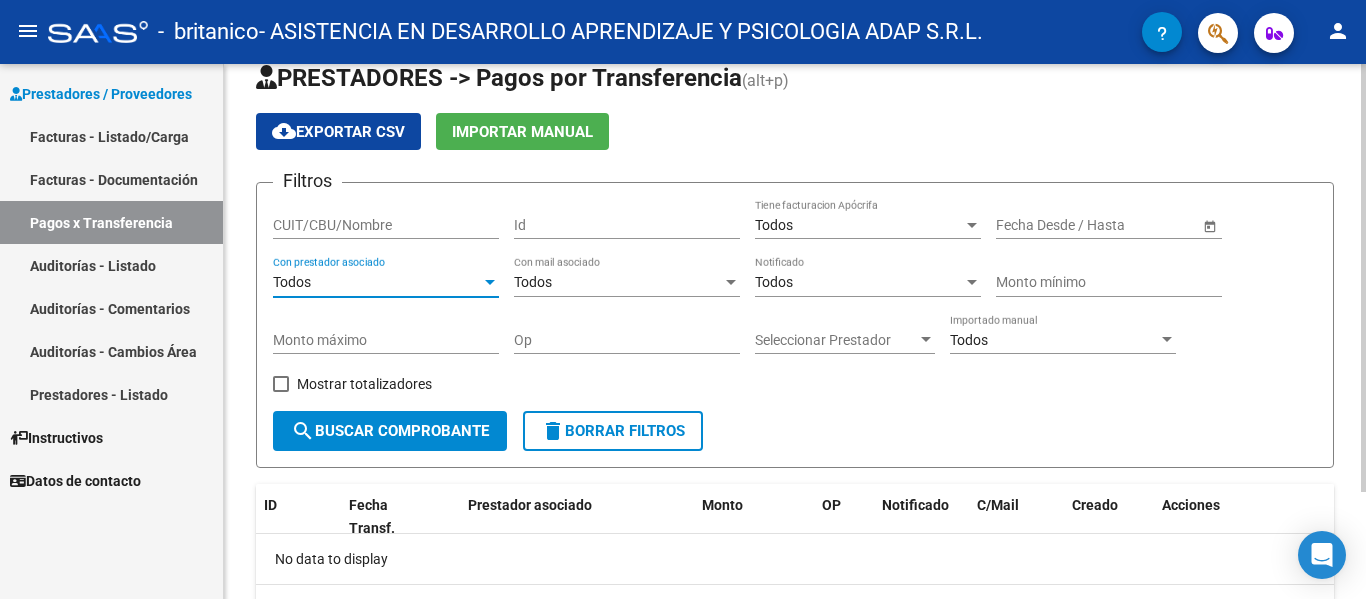 click at bounding box center (490, 282) 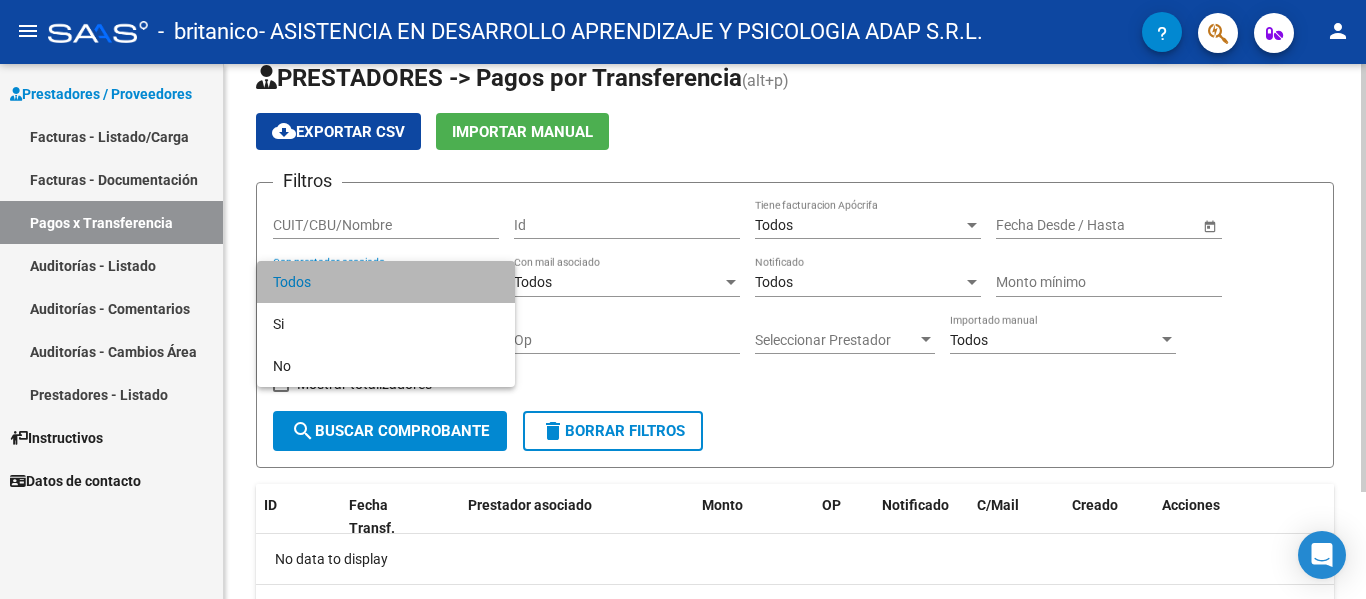 click on "Todos" at bounding box center [386, 282] 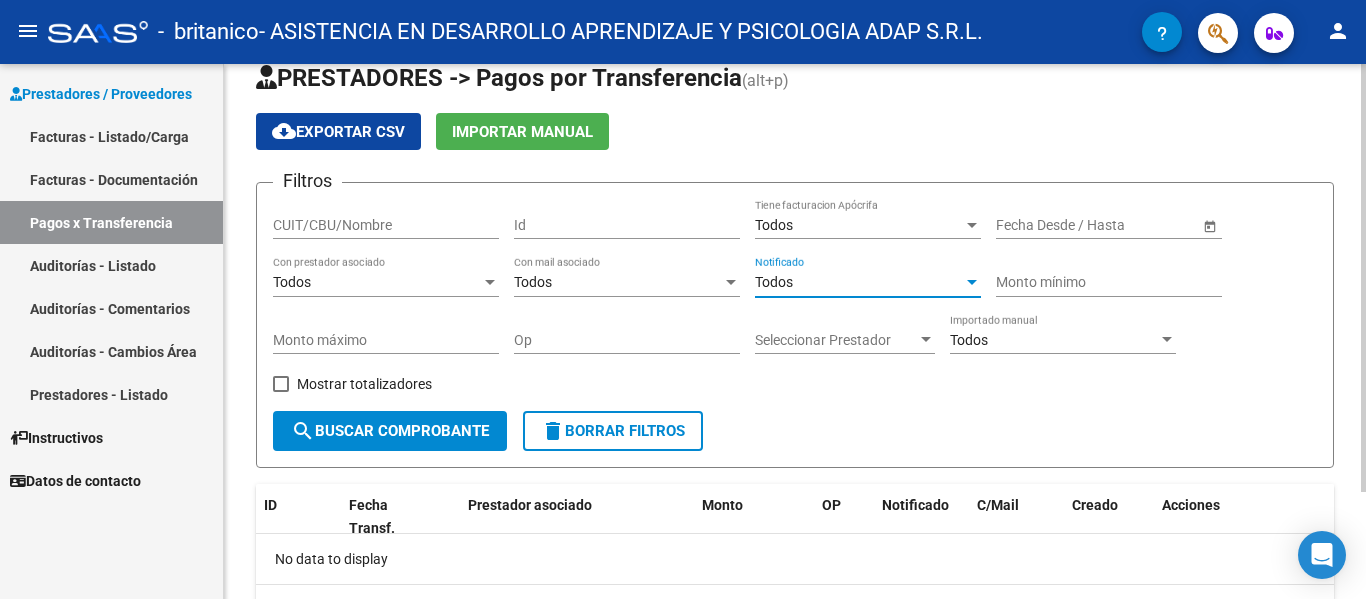 click at bounding box center [972, 282] 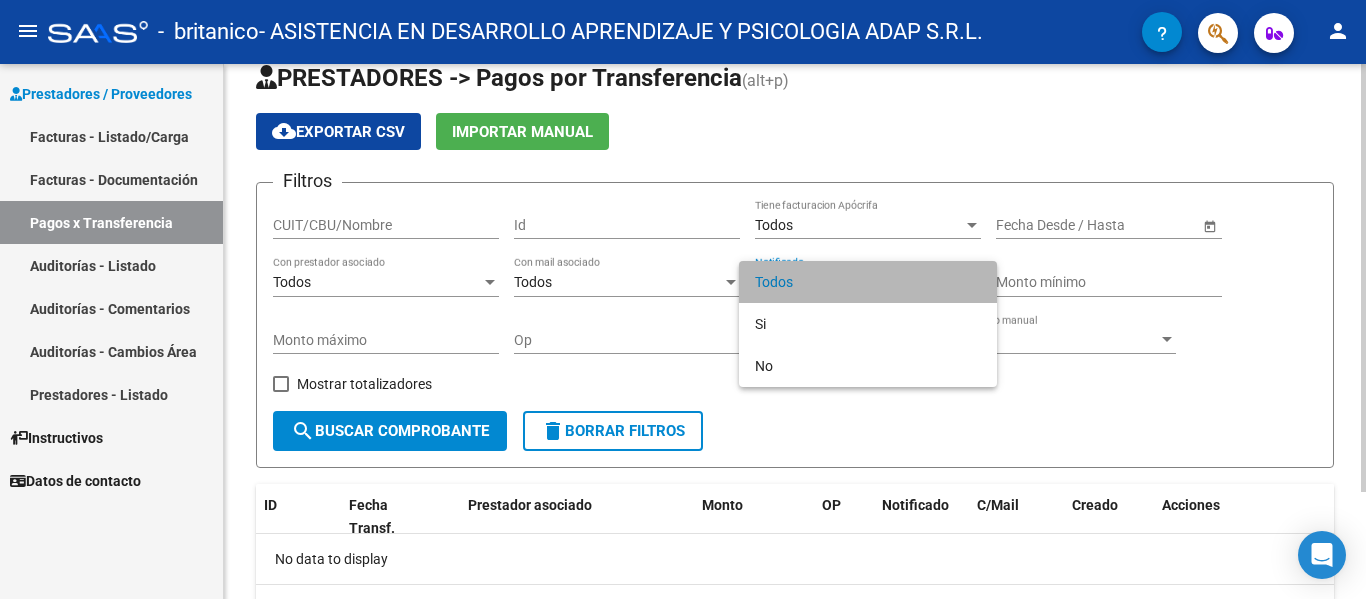 click on "Todos" at bounding box center [868, 282] 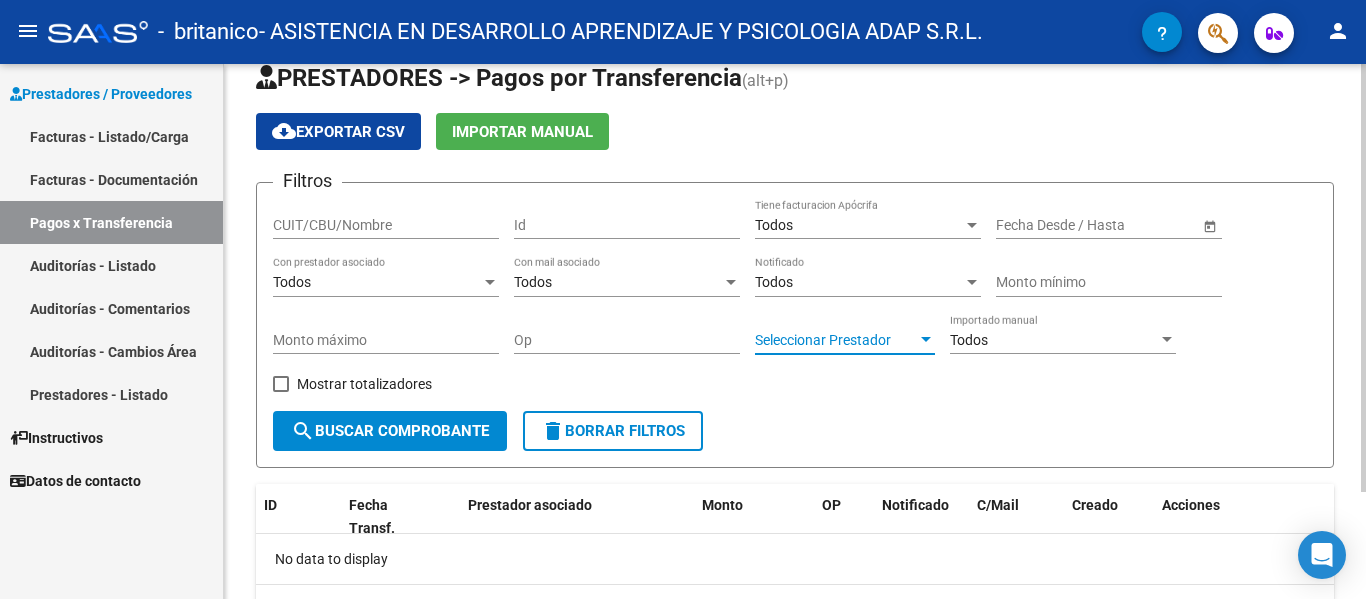 click at bounding box center [926, 340] 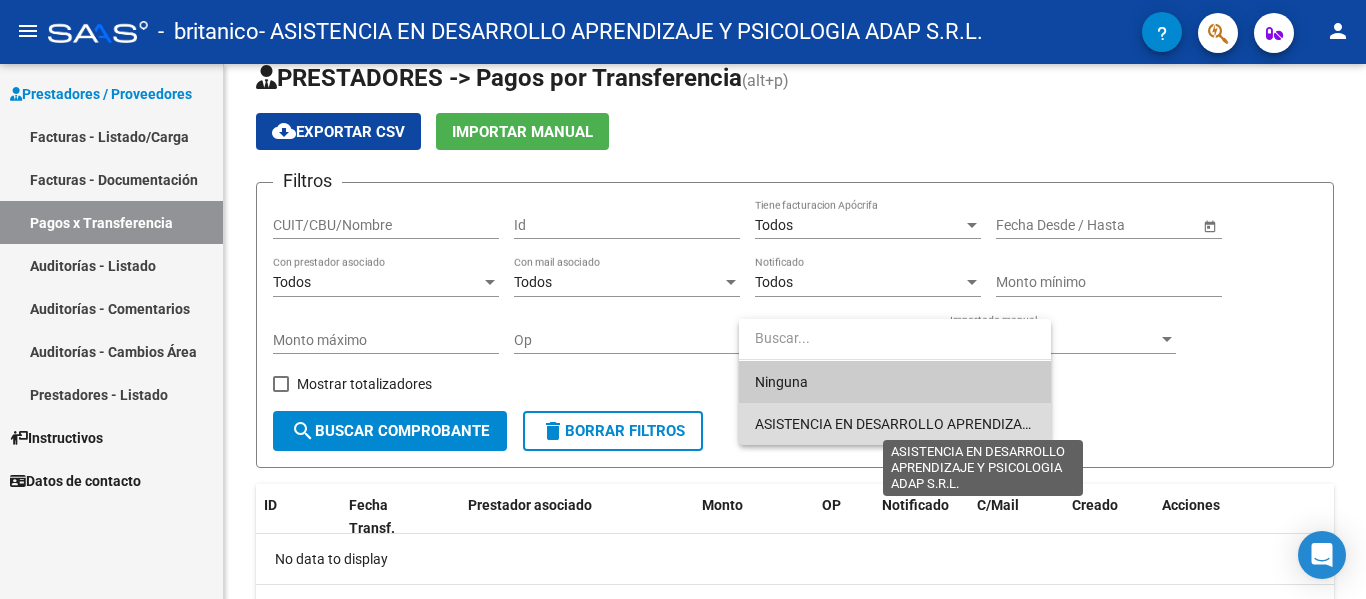 click on "ASISTENCIA EN DESARROLLO APRENDIZAJE Y PSICOLOGIA ADAP S.R.L." at bounding box center (983, 424) 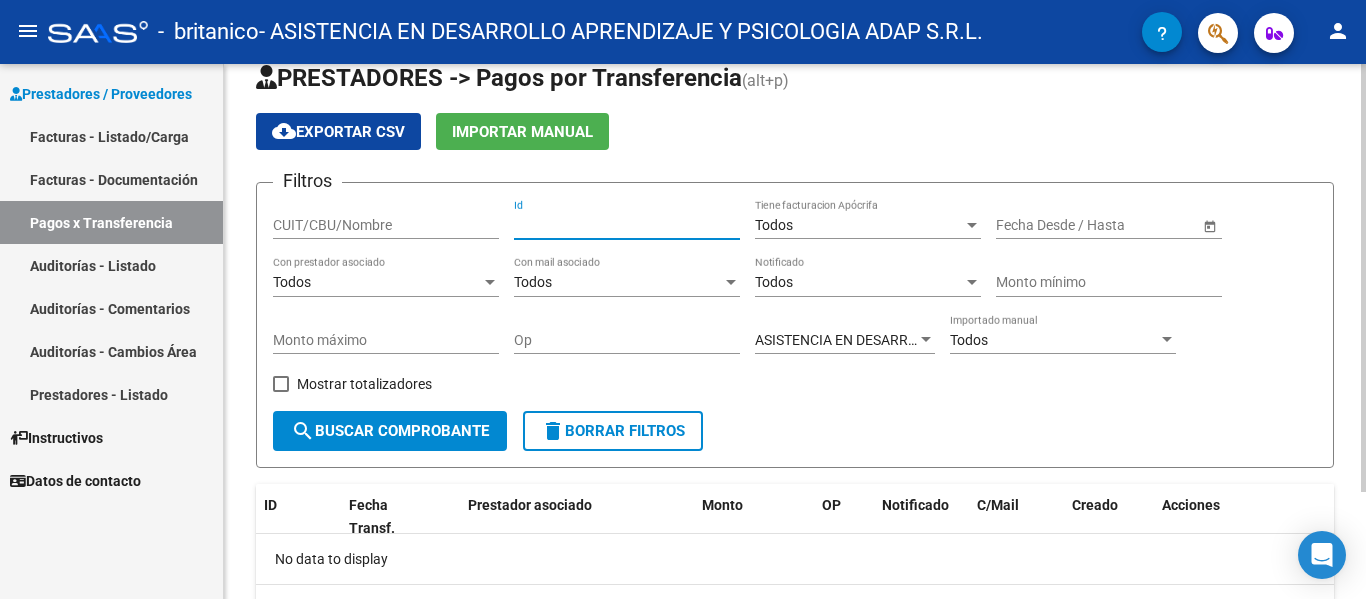click on "Id" at bounding box center (627, 225) 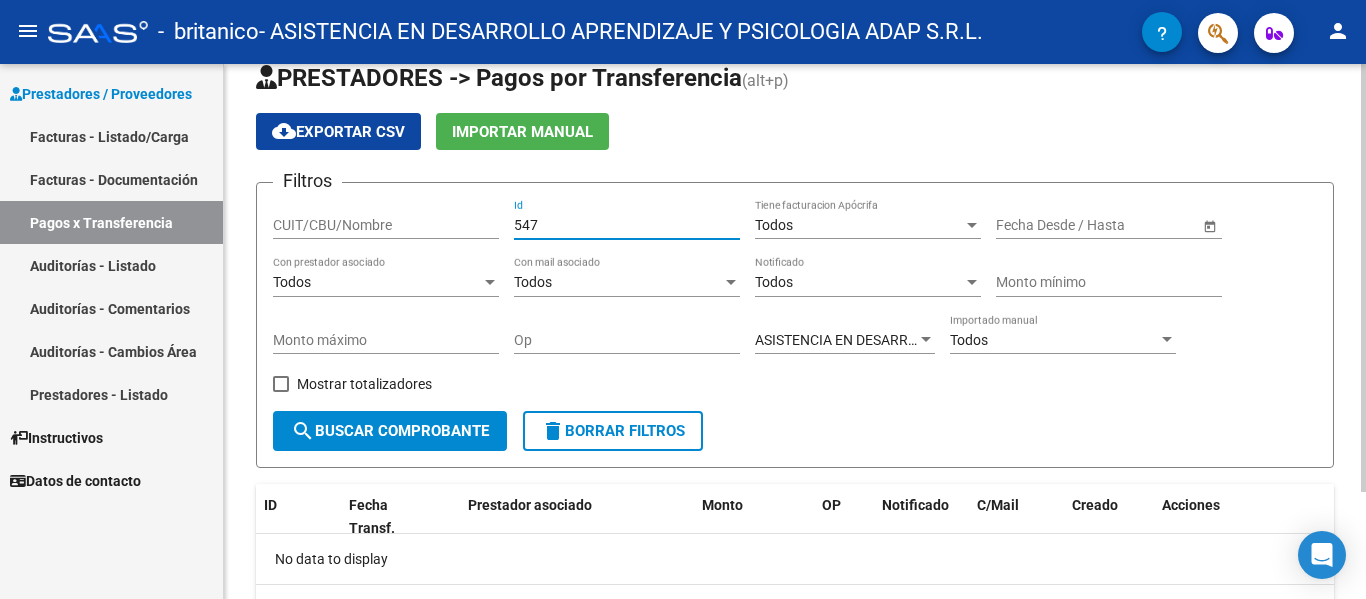 type on "547" 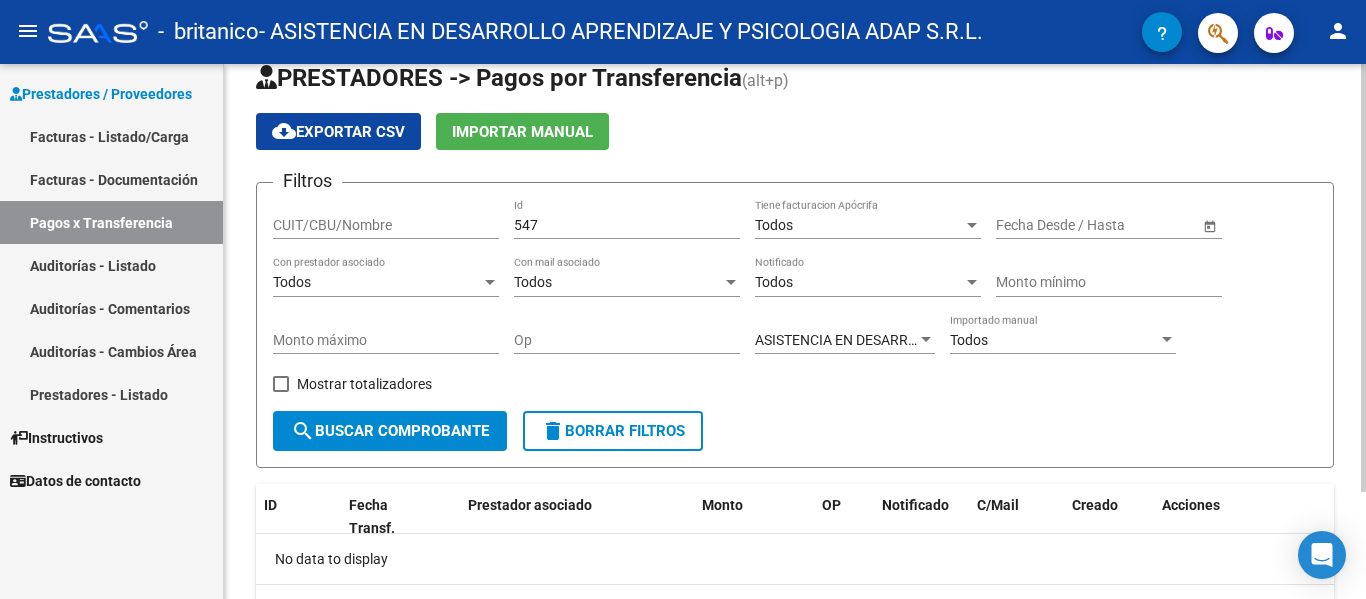 click 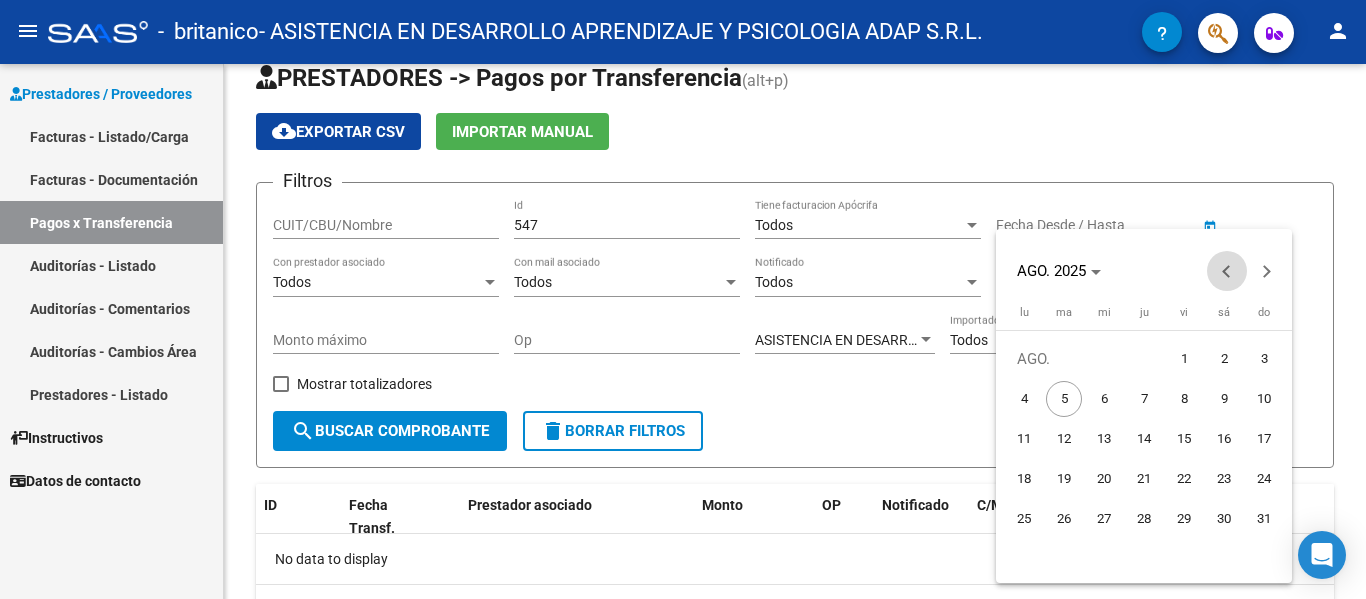 click at bounding box center [1227, 271] 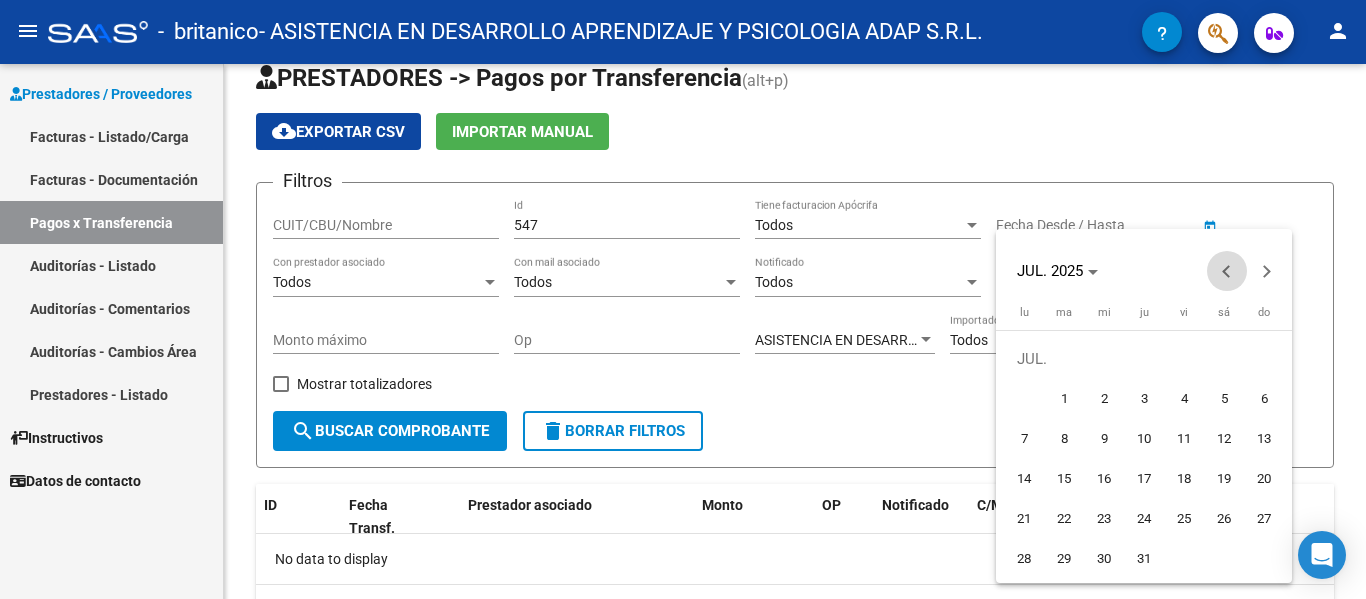 click at bounding box center (1227, 271) 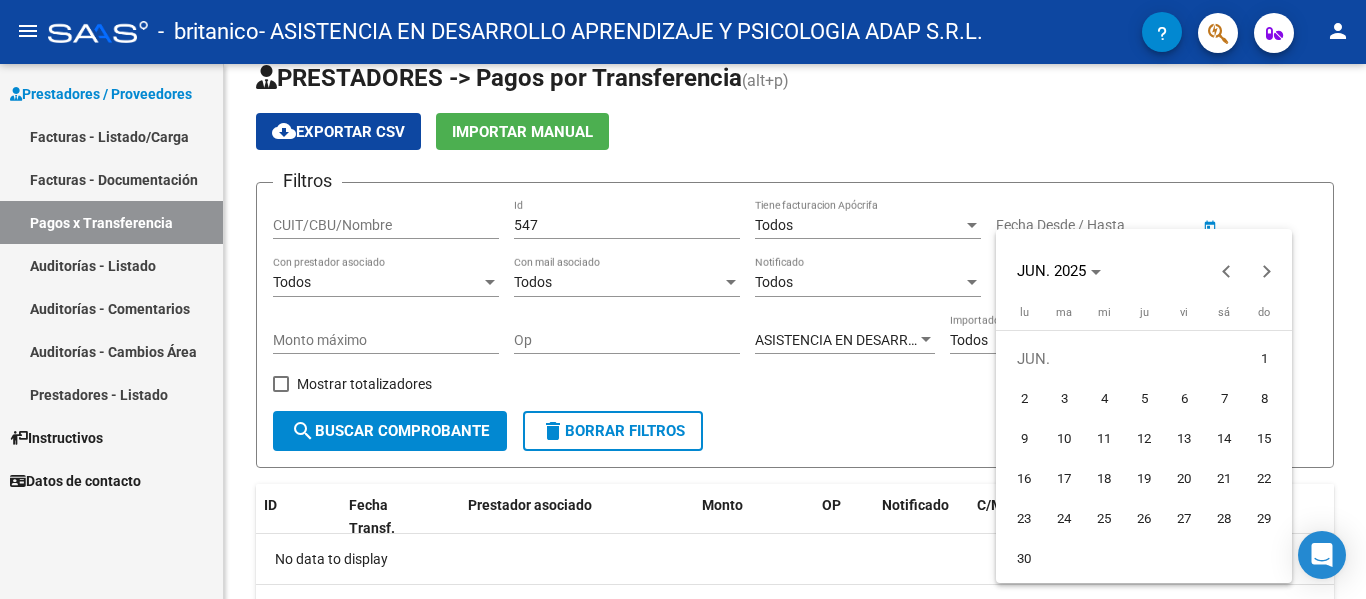 click on "2" at bounding box center [1024, 399] 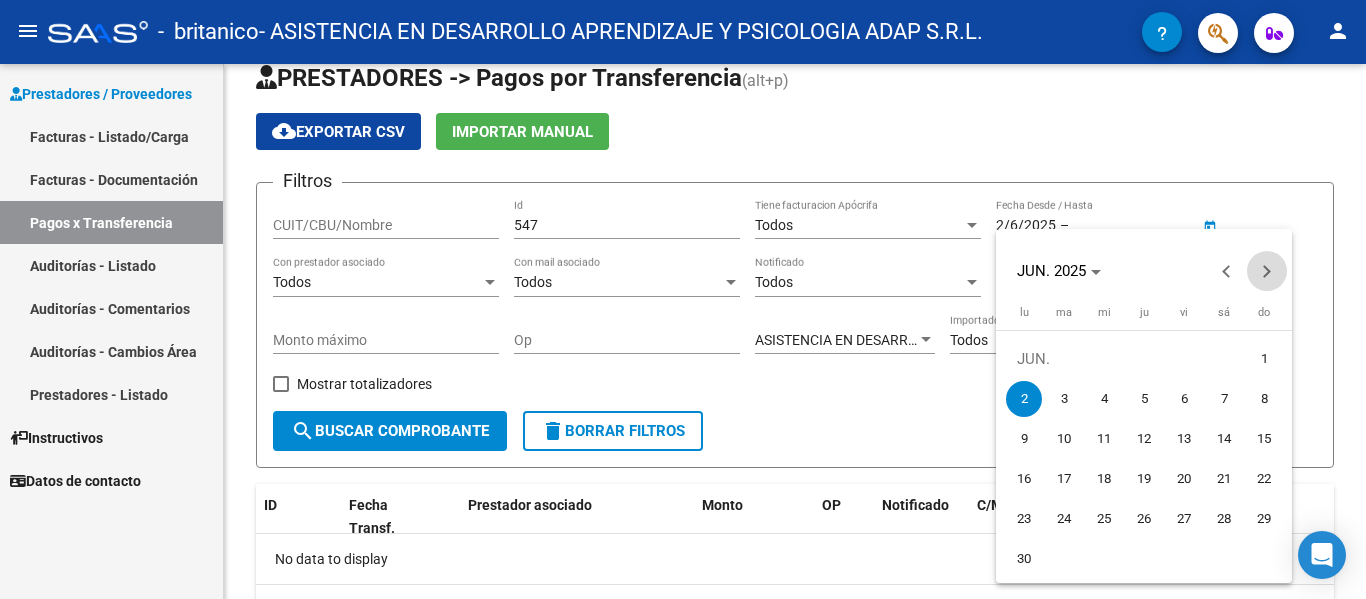 click at bounding box center (1267, 271) 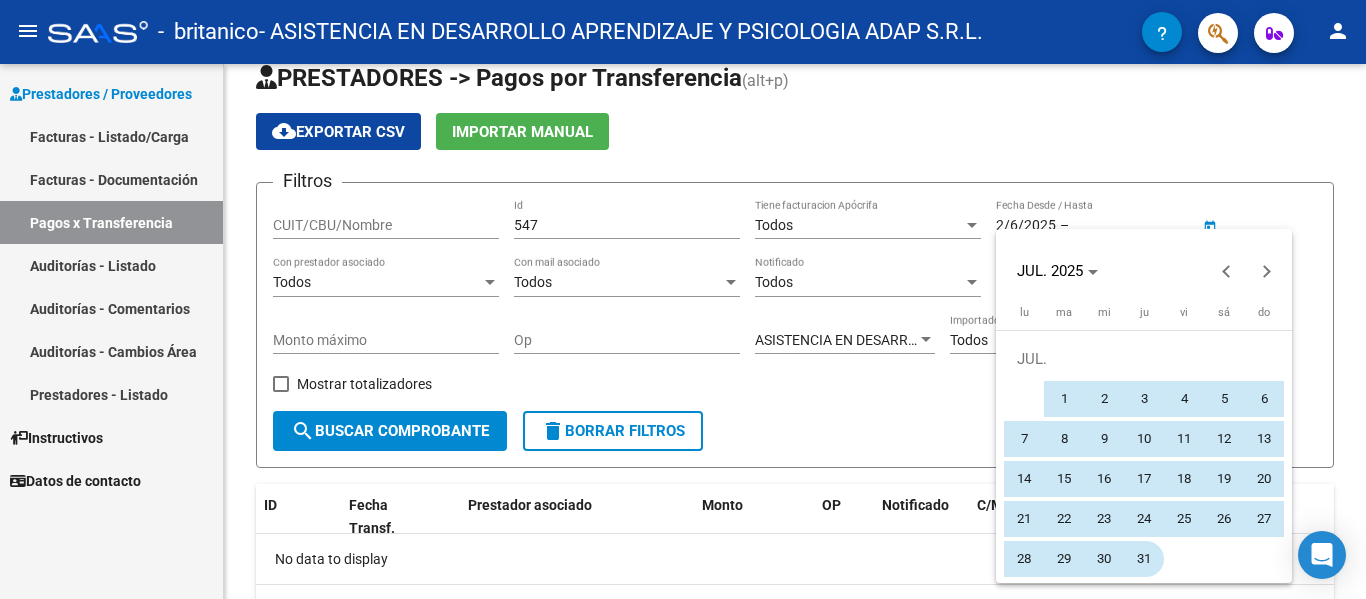 click on "31" at bounding box center [1144, 559] 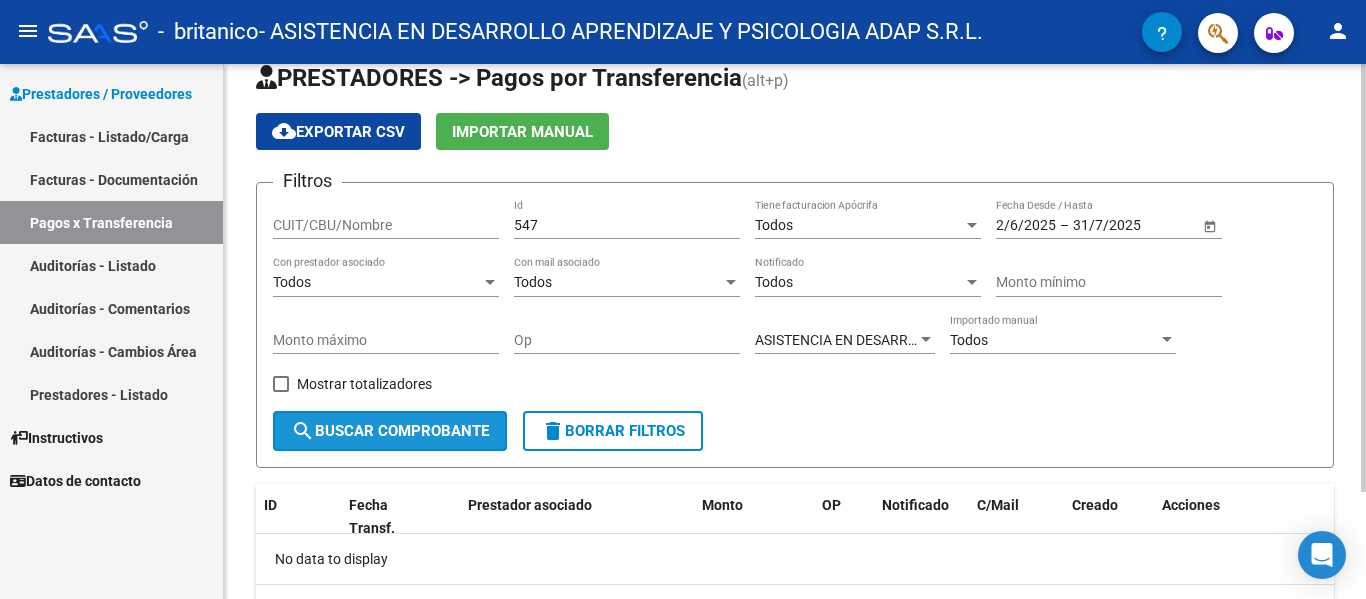 click on "search  Buscar Comprobante" 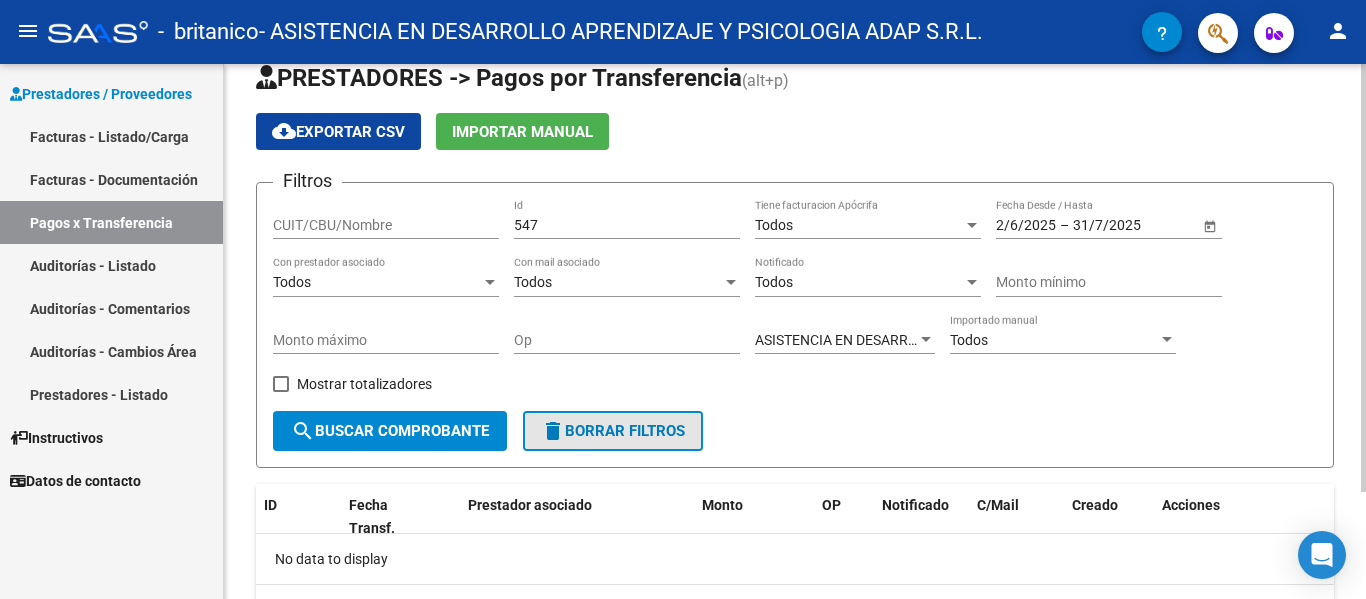 click on "delete  Borrar Filtros" 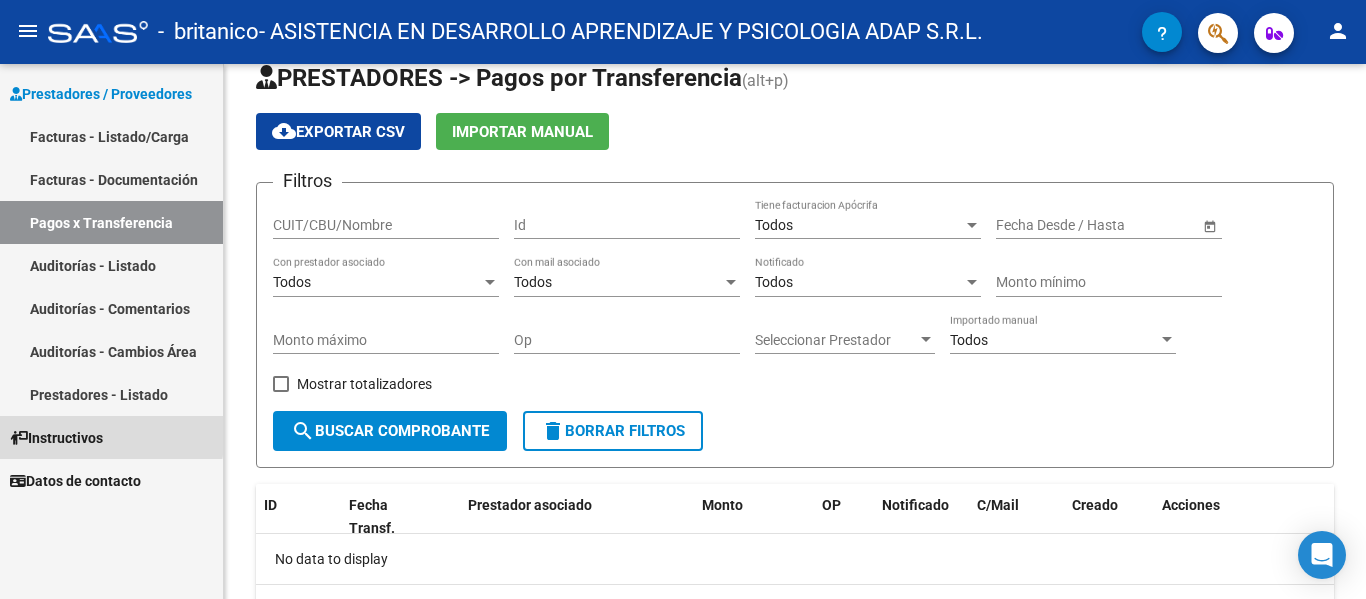 click on "Instructivos" at bounding box center (56, 438) 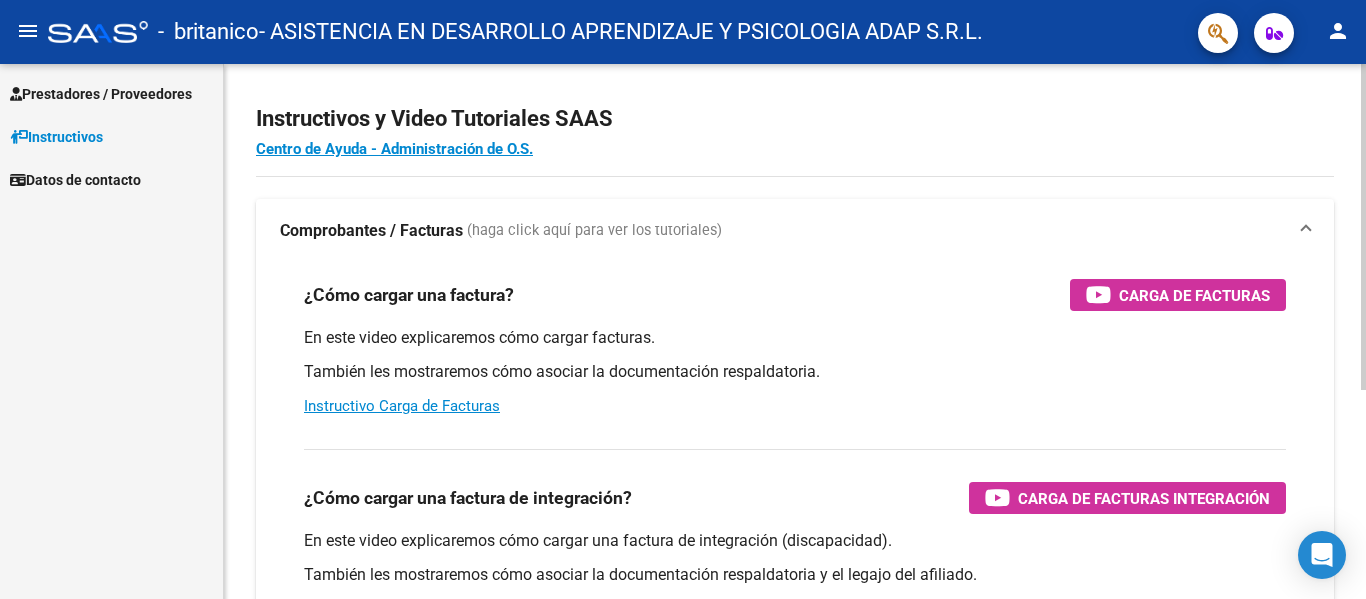 scroll, scrollTop: 0, scrollLeft: 0, axis: both 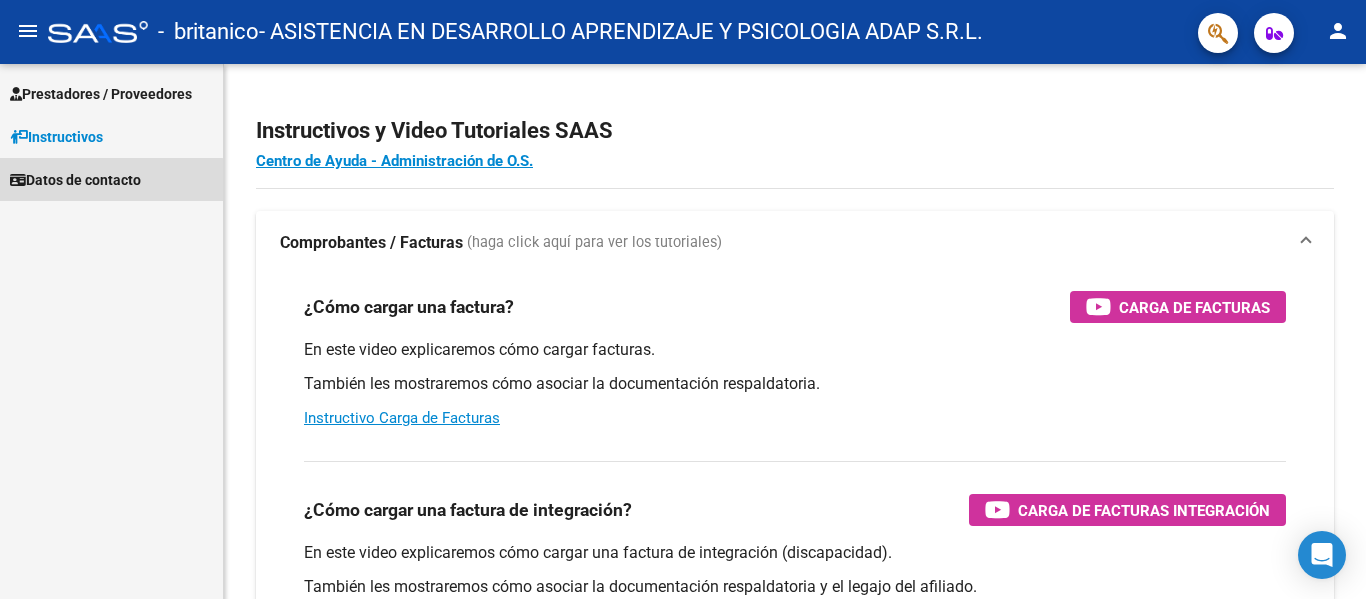 click on "Datos de contacto" at bounding box center [75, 180] 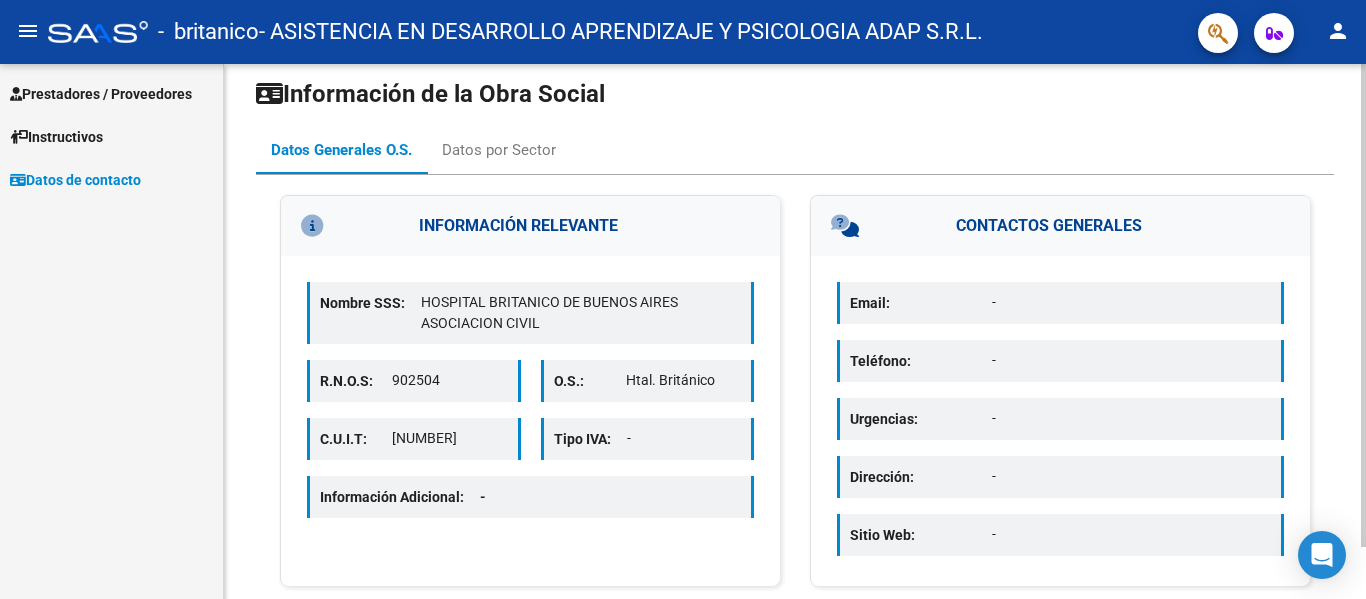 scroll, scrollTop: 0, scrollLeft: 0, axis: both 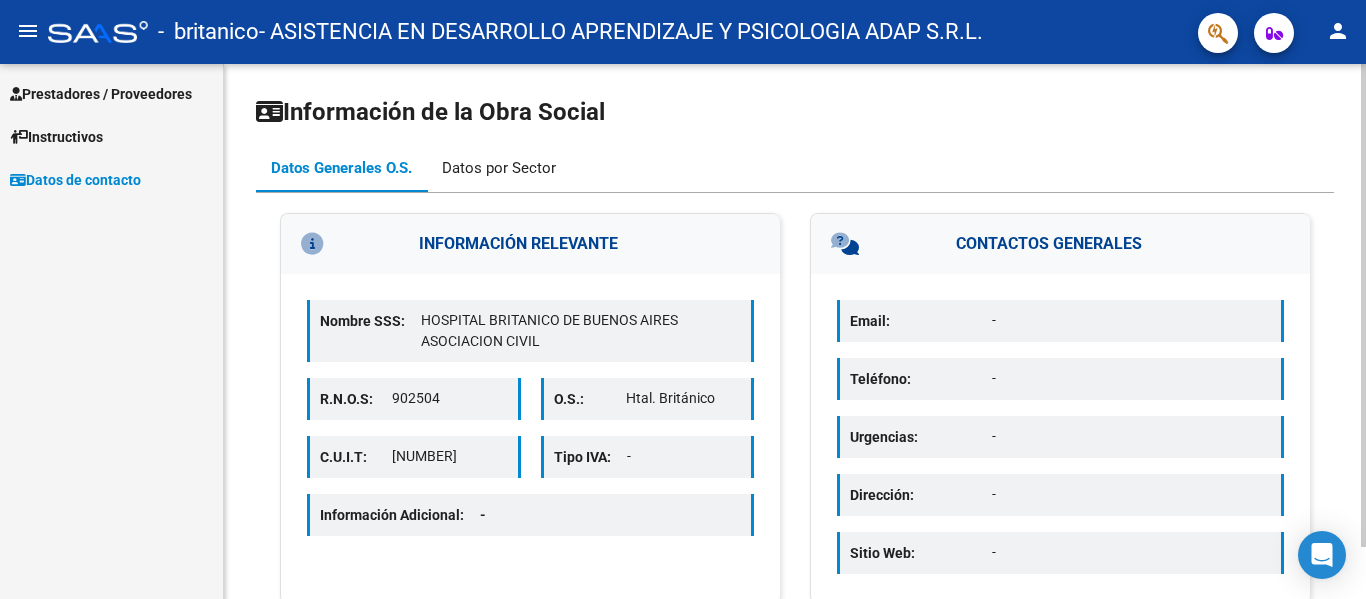 click on "Datos por Sector" at bounding box center (499, 168) 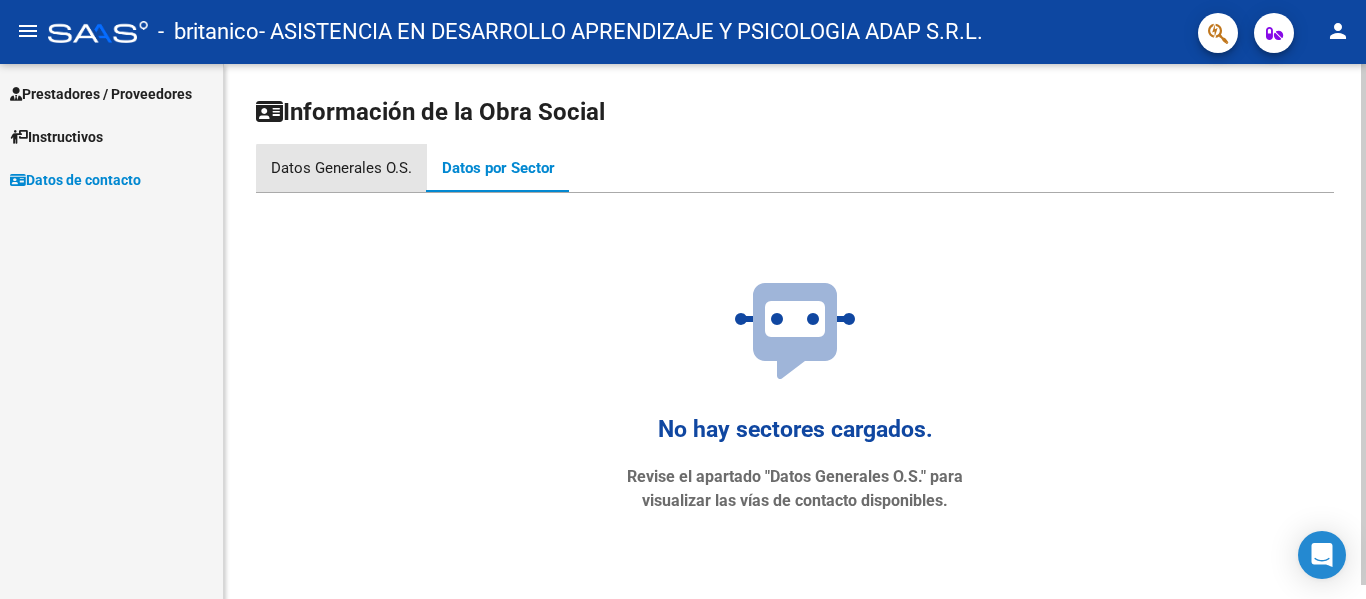 click on "Datos Generales O.S." at bounding box center (341, 168) 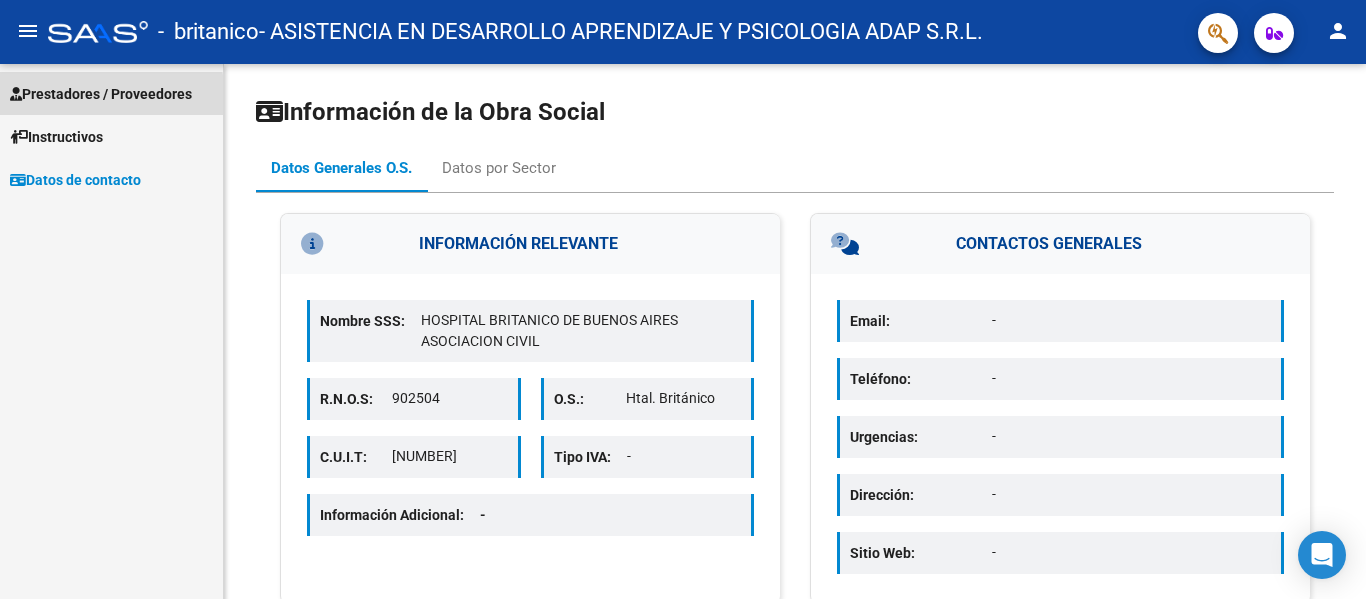 click on "Prestadores / Proveedores" at bounding box center (101, 94) 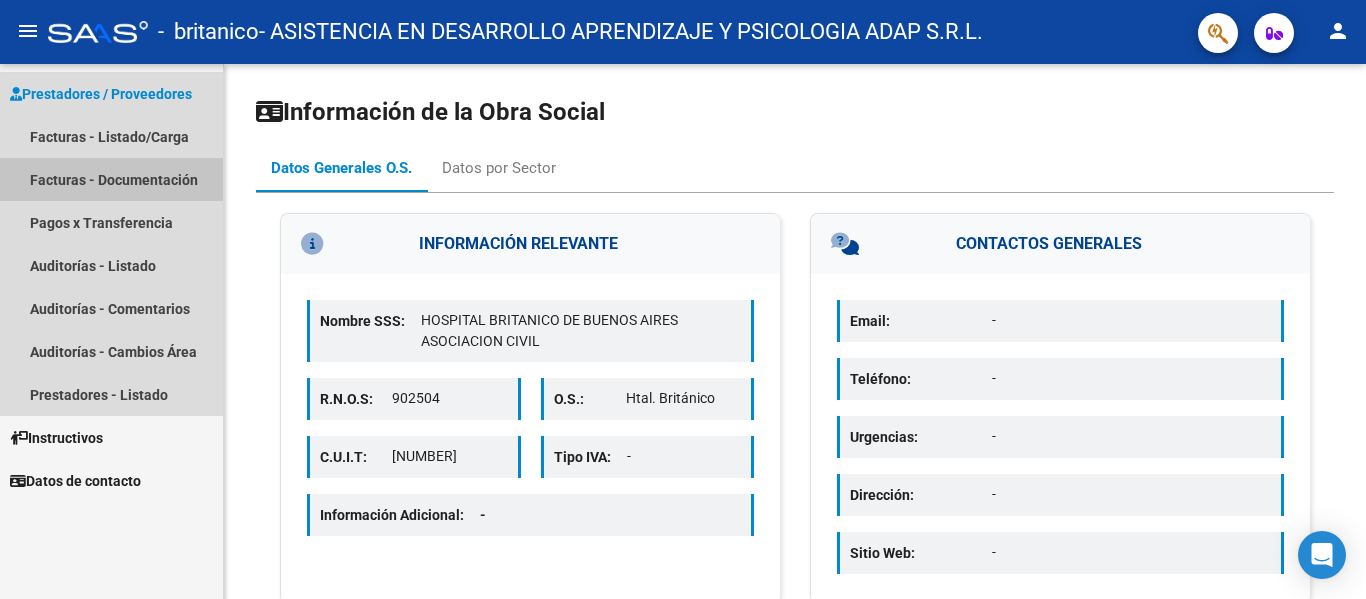 click on "Facturas - Documentación" at bounding box center (111, 179) 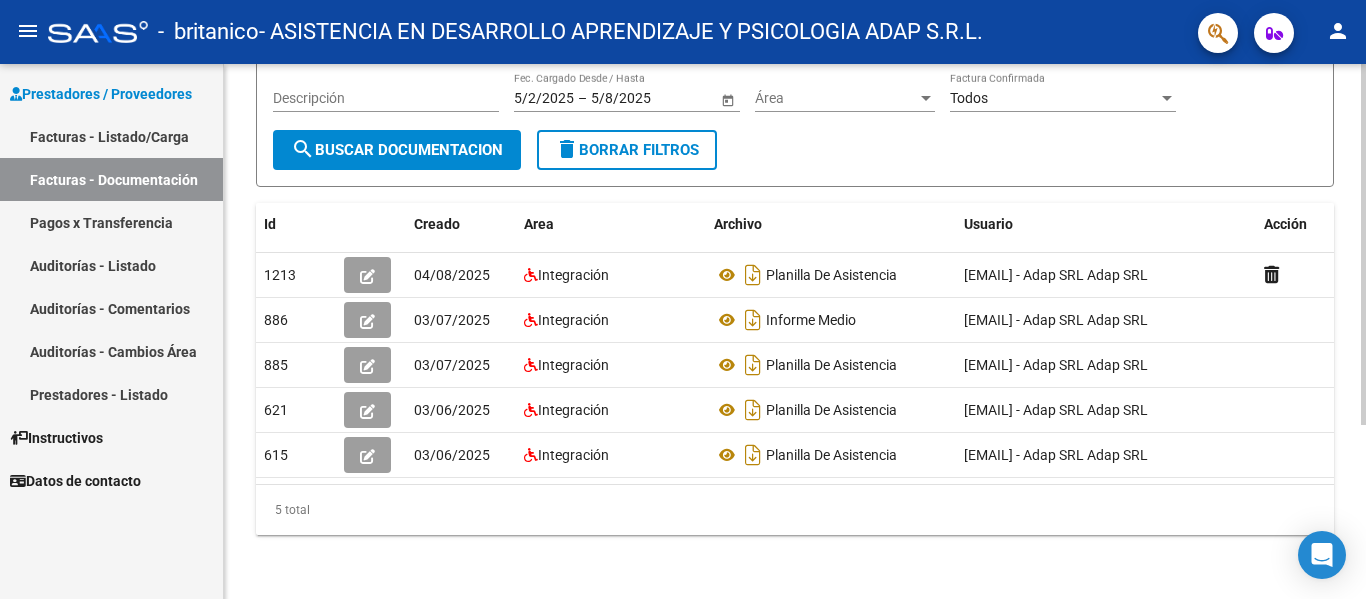 scroll, scrollTop: 258, scrollLeft: 0, axis: vertical 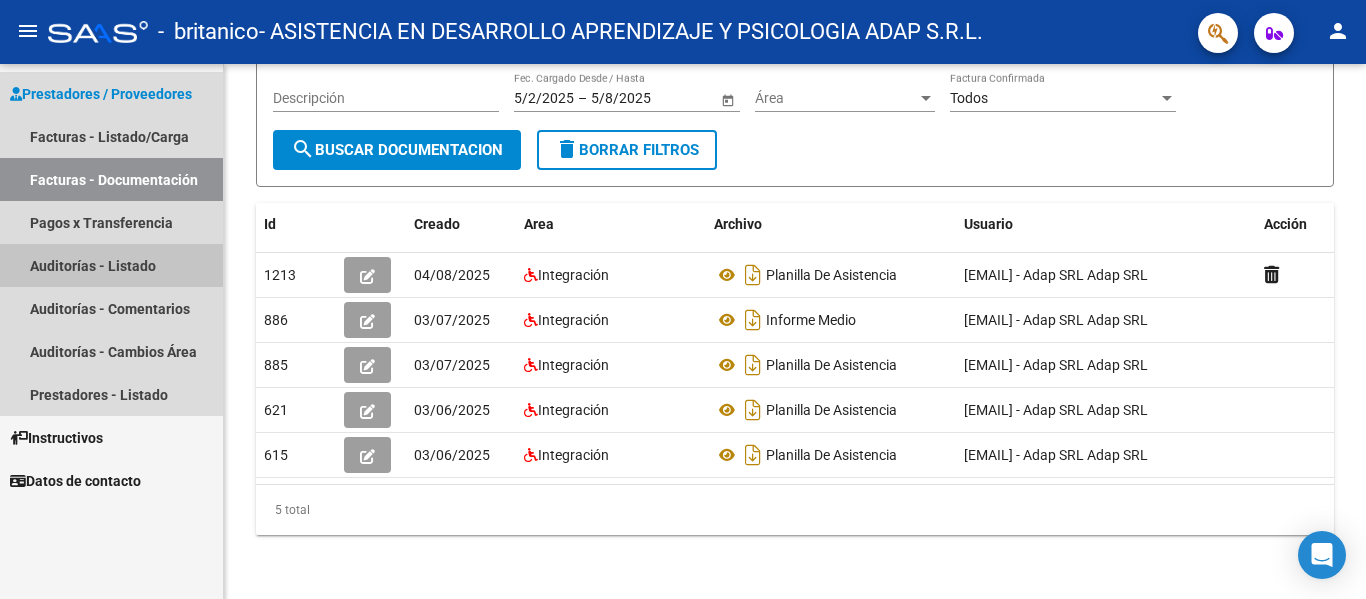 click on "Auditorías - Listado" at bounding box center (111, 265) 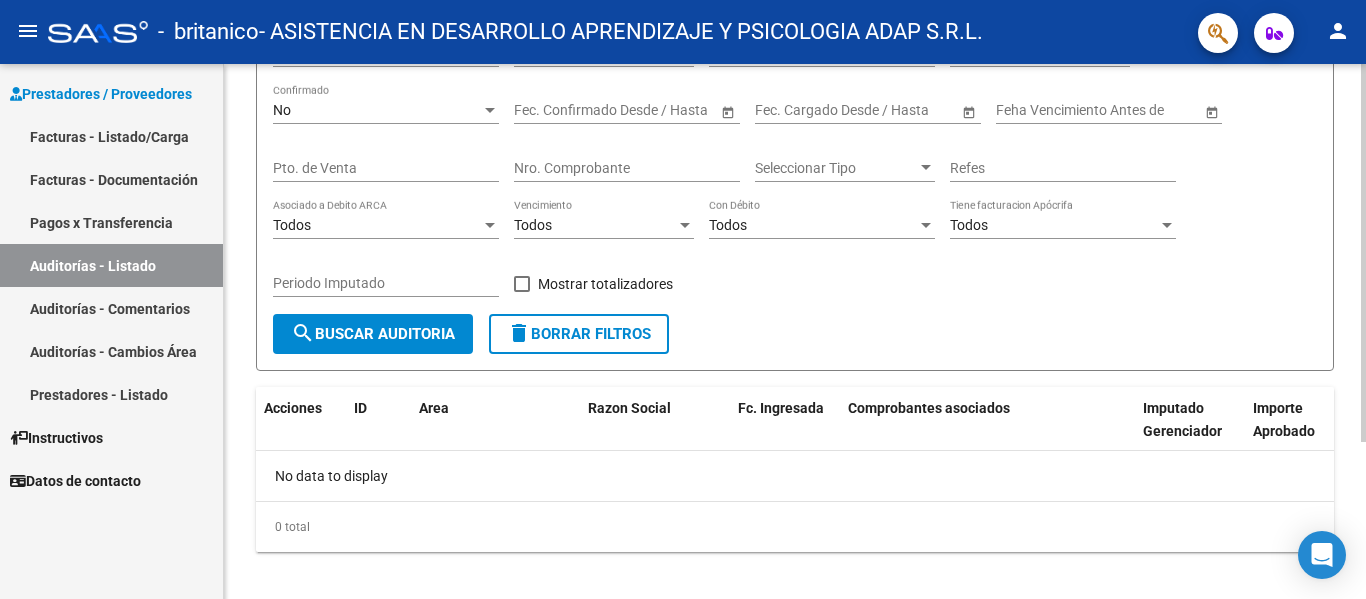 scroll, scrollTop: 222, scrollLeft: 0, axis: vertical 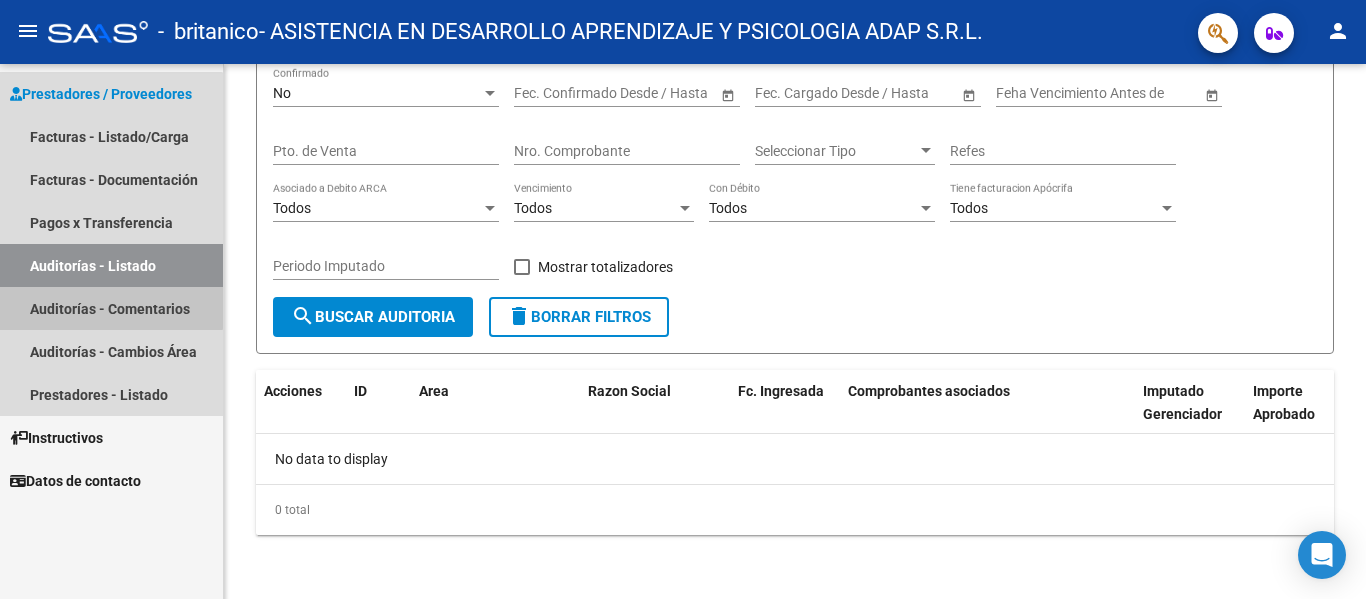 click on "Auditorías - Comentarios" at bounding box center [111, 308] 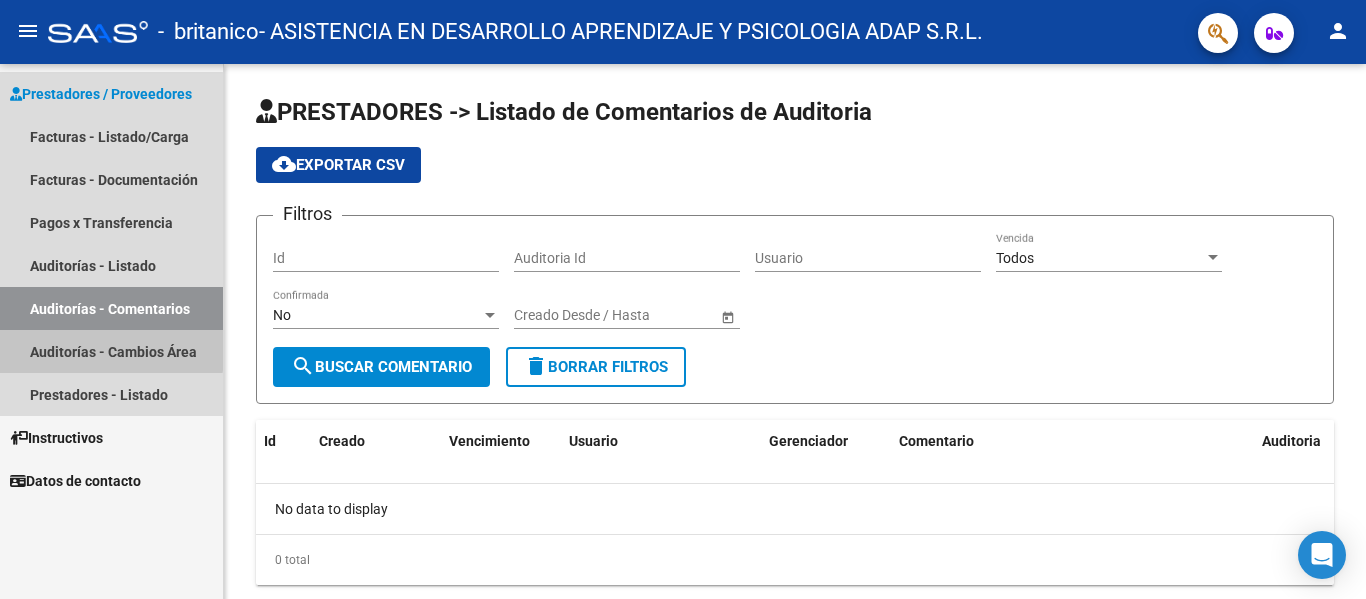 click on "Auditorías - Cambios Área" at bounding box center [111, 351] 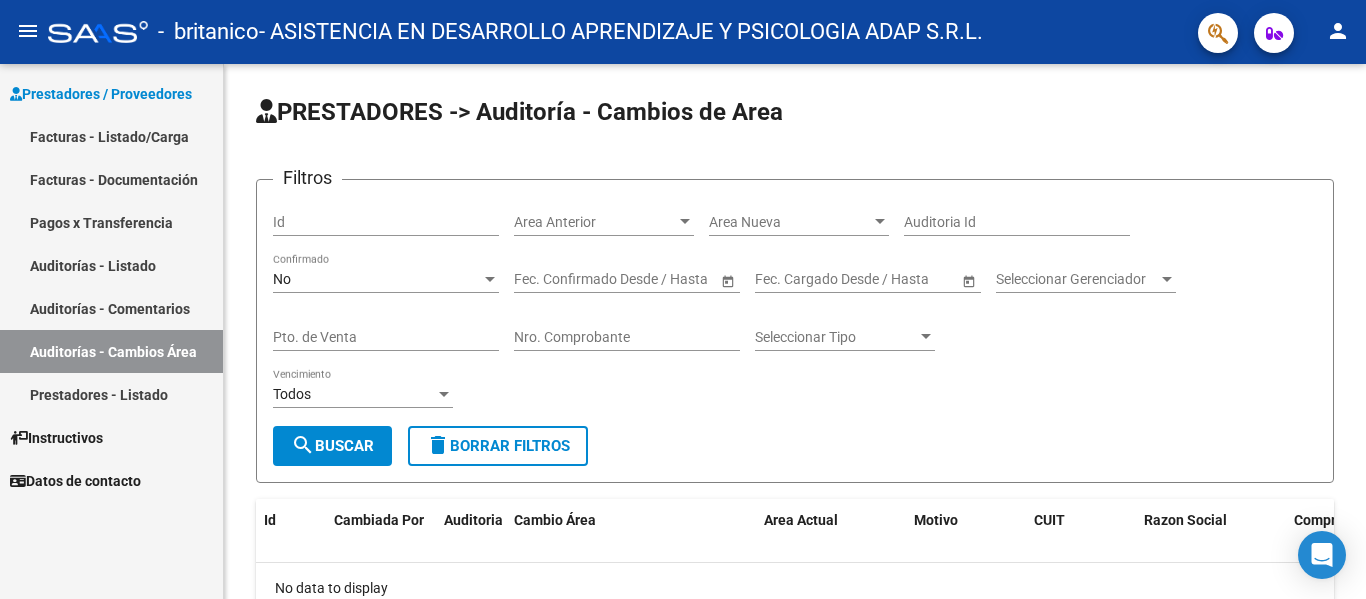 click on "Prestadores - Listado" at bounding box center [111, 394] 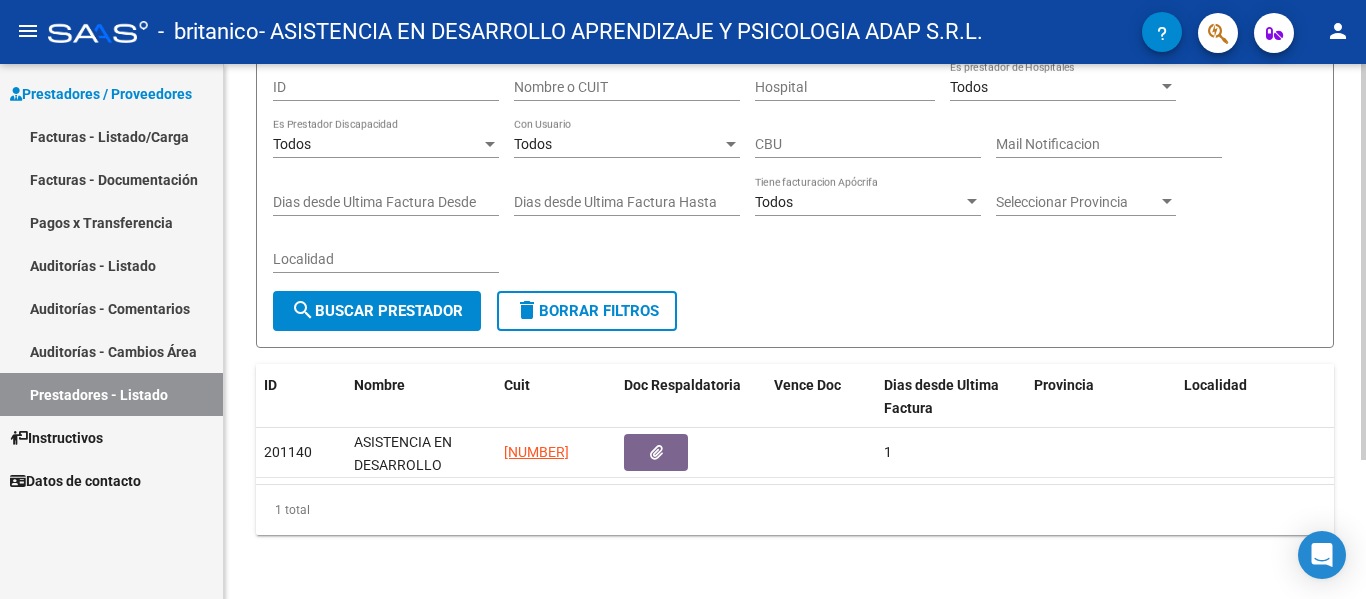 scroll, scrollTop: 0, scrollLeft: 0, axis: both 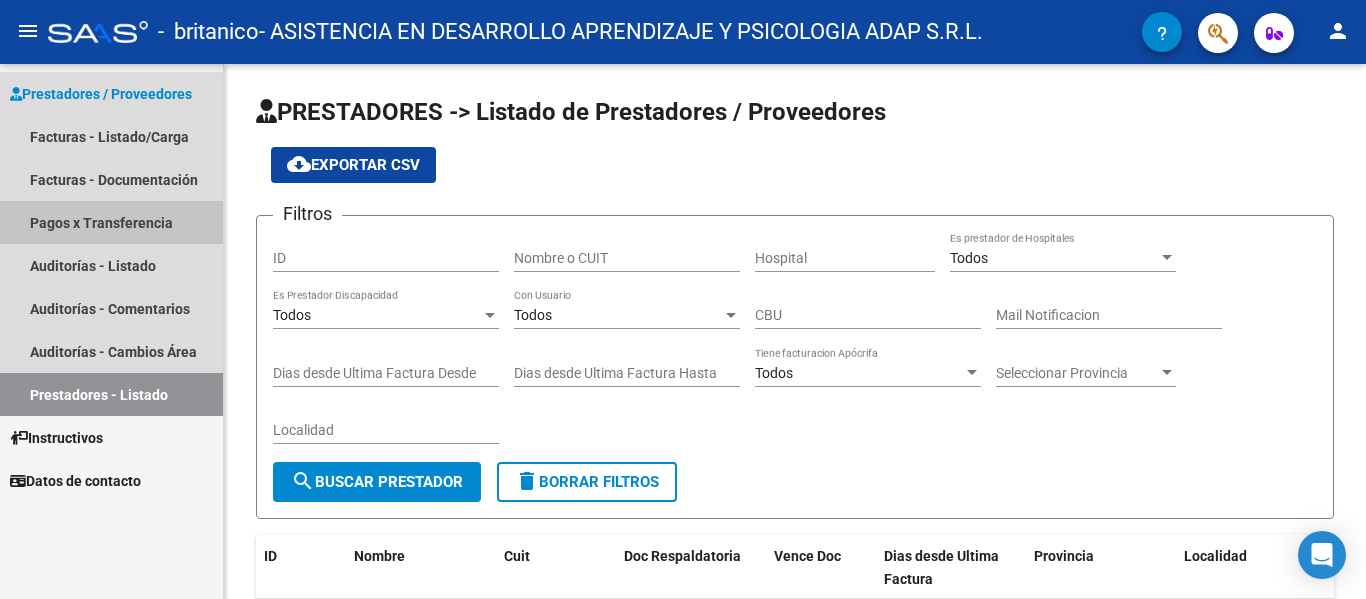 click on "Pagos x Transferencia" at bounding box center (111, 222) 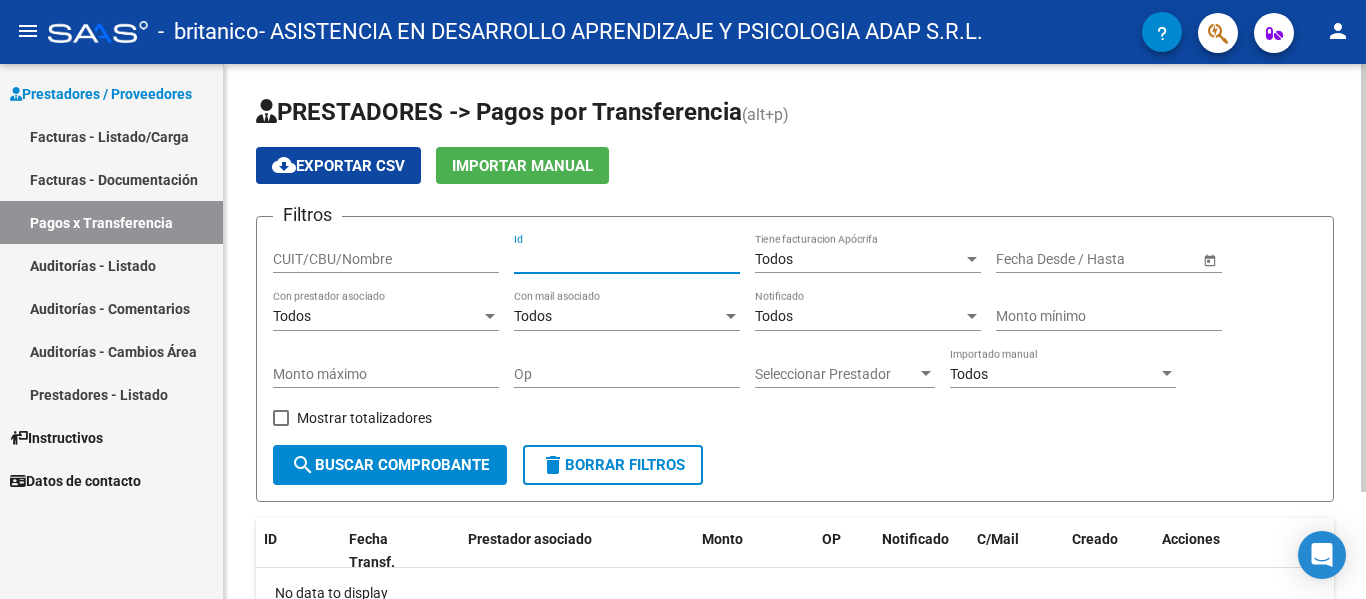 click on "Id" at bounding box center [627, 259] 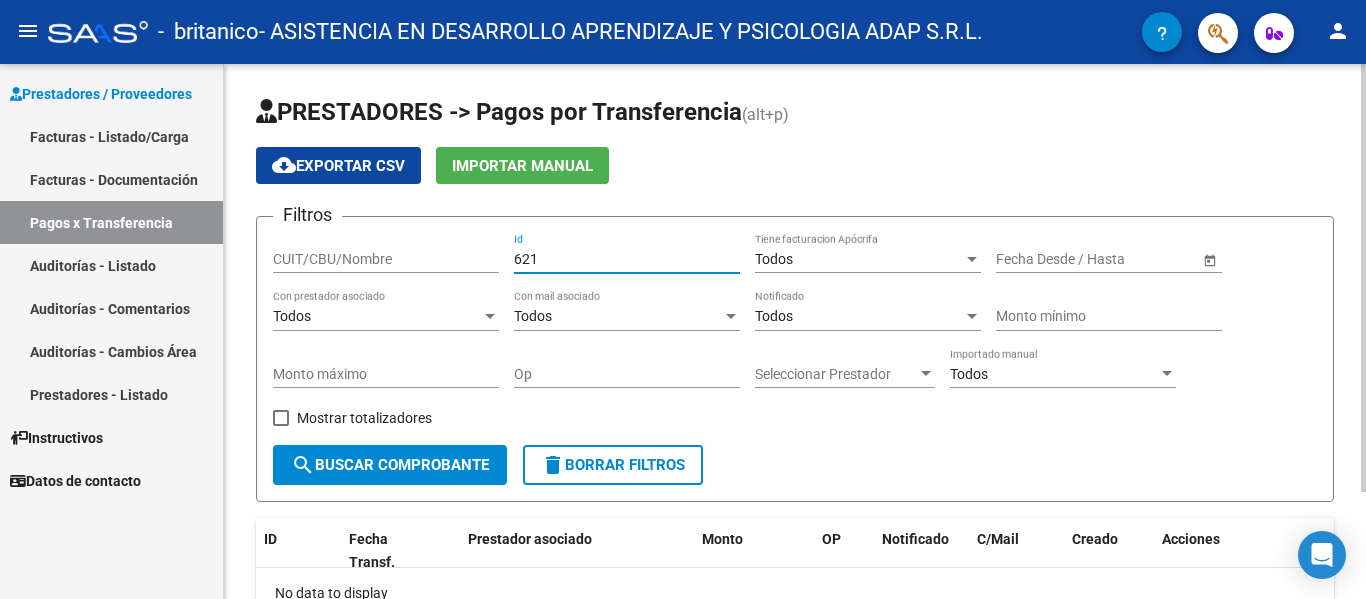 type on "621" 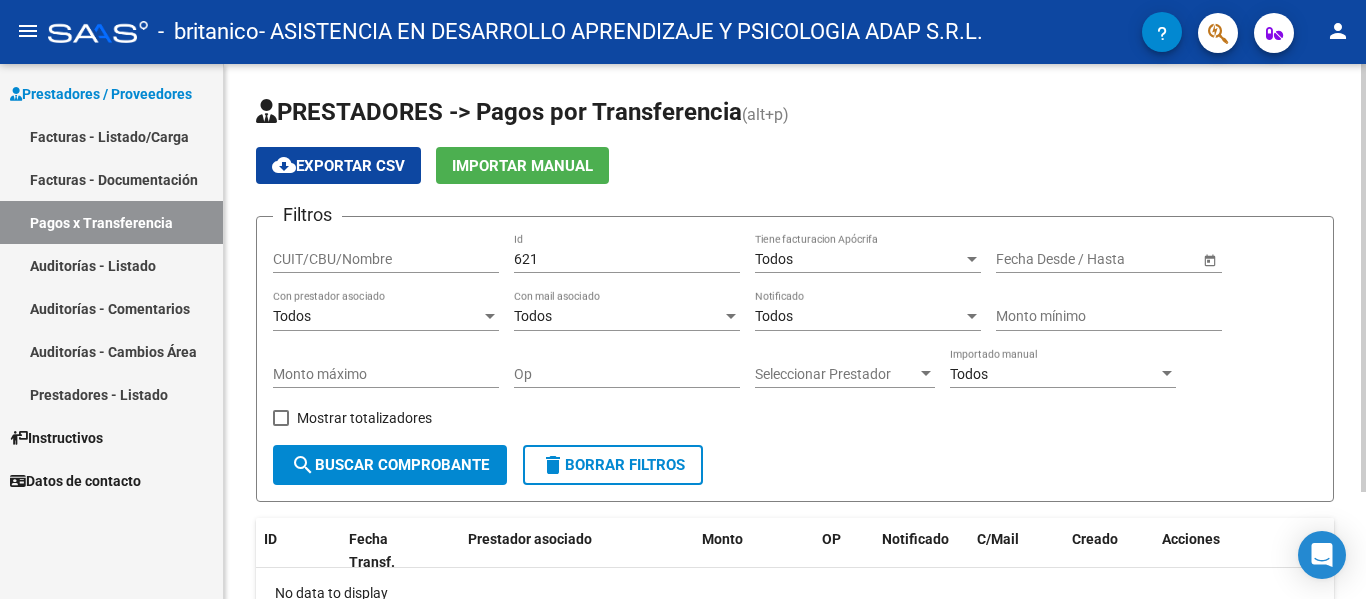 click 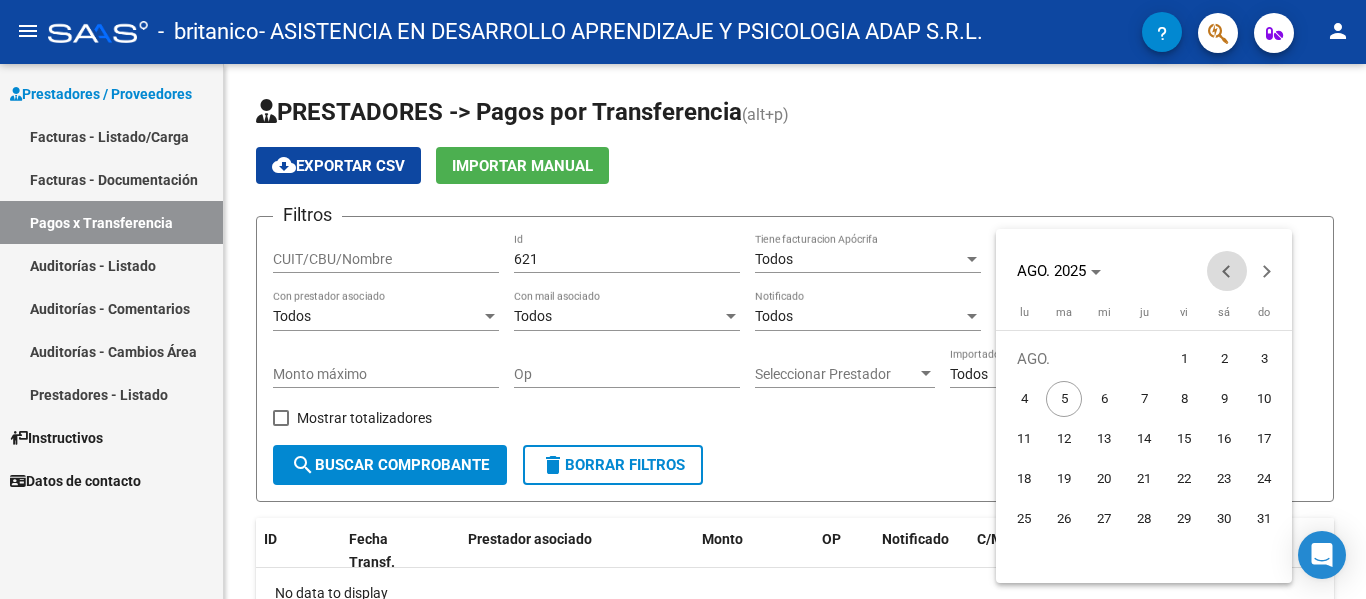 click at bounding box center [1227, 271] 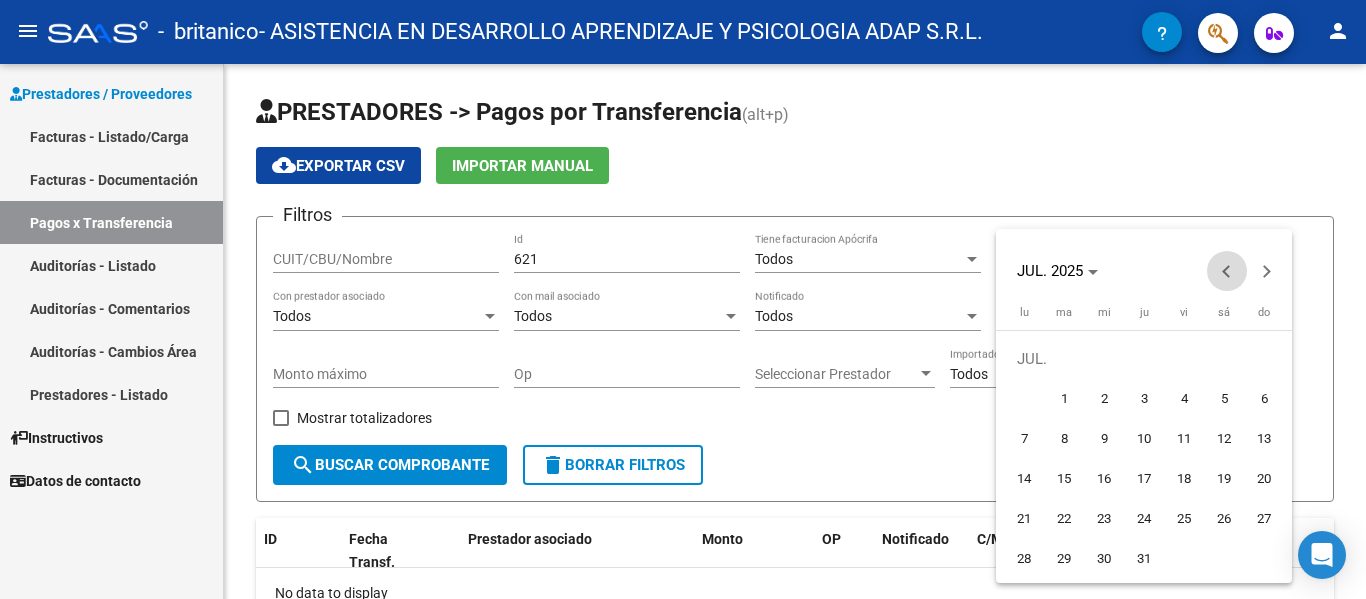 click at bounding box center (1227, 271) 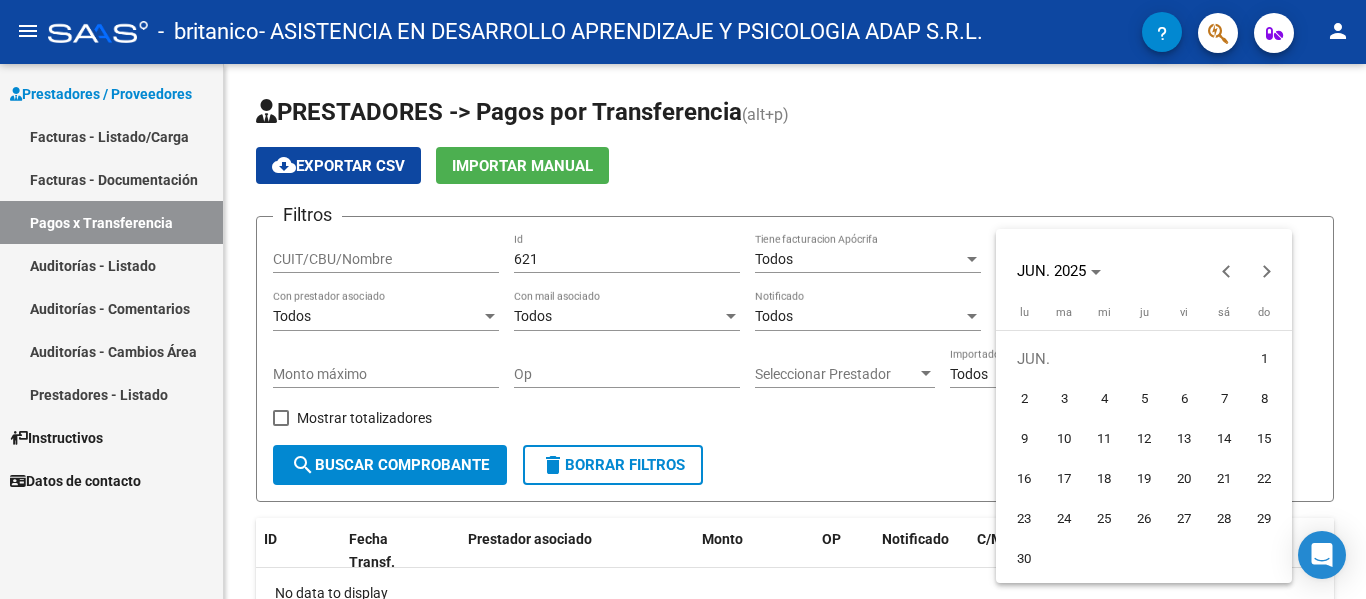 click on "2" at bounding box center (1024, 399) 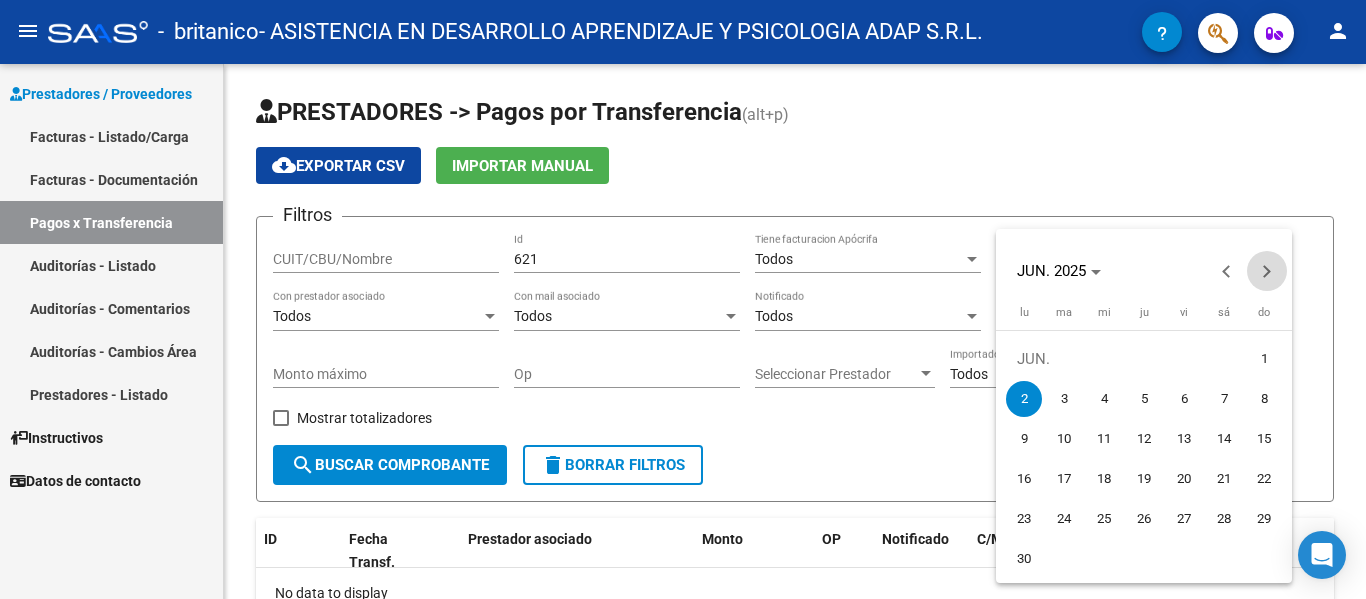 click at bounding box center (1267, 271) 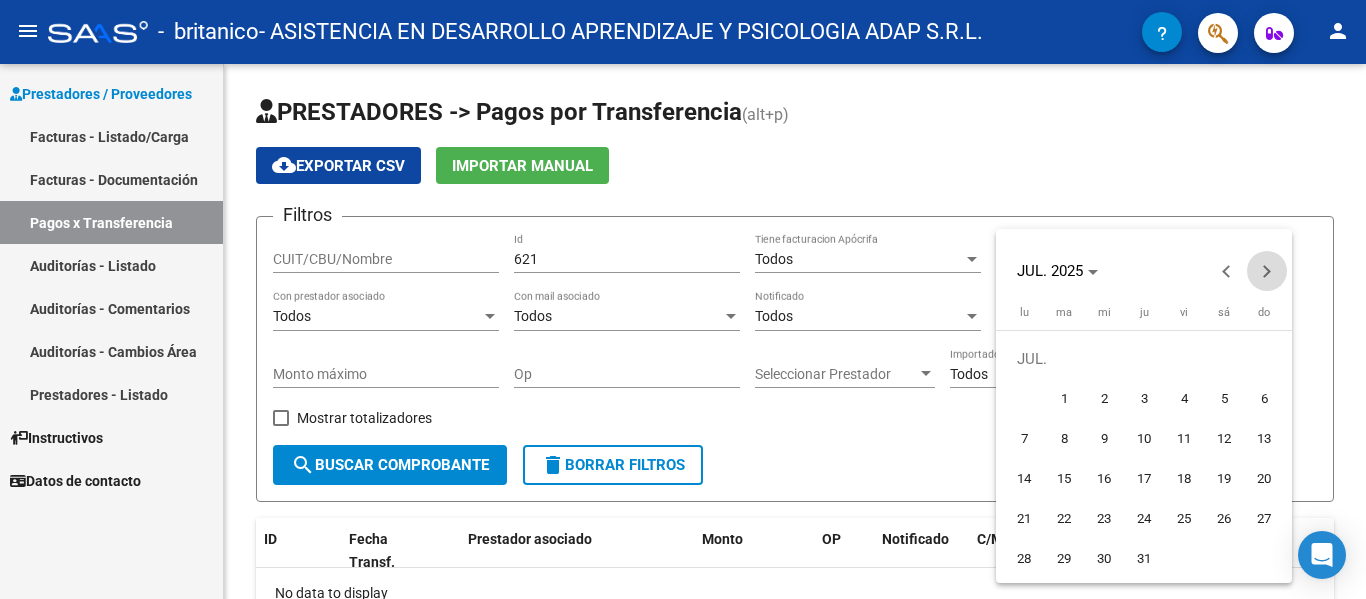 click at bounding box center [1267, 271] 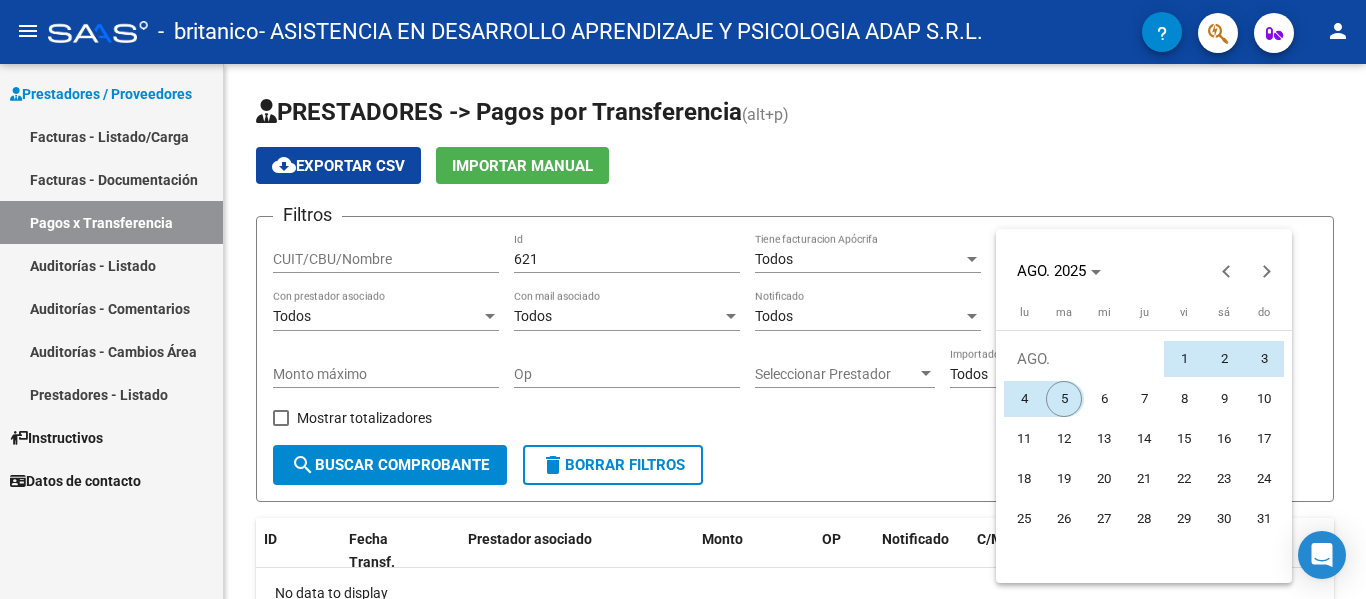 click on "5" at bounding box center (1064, 399) 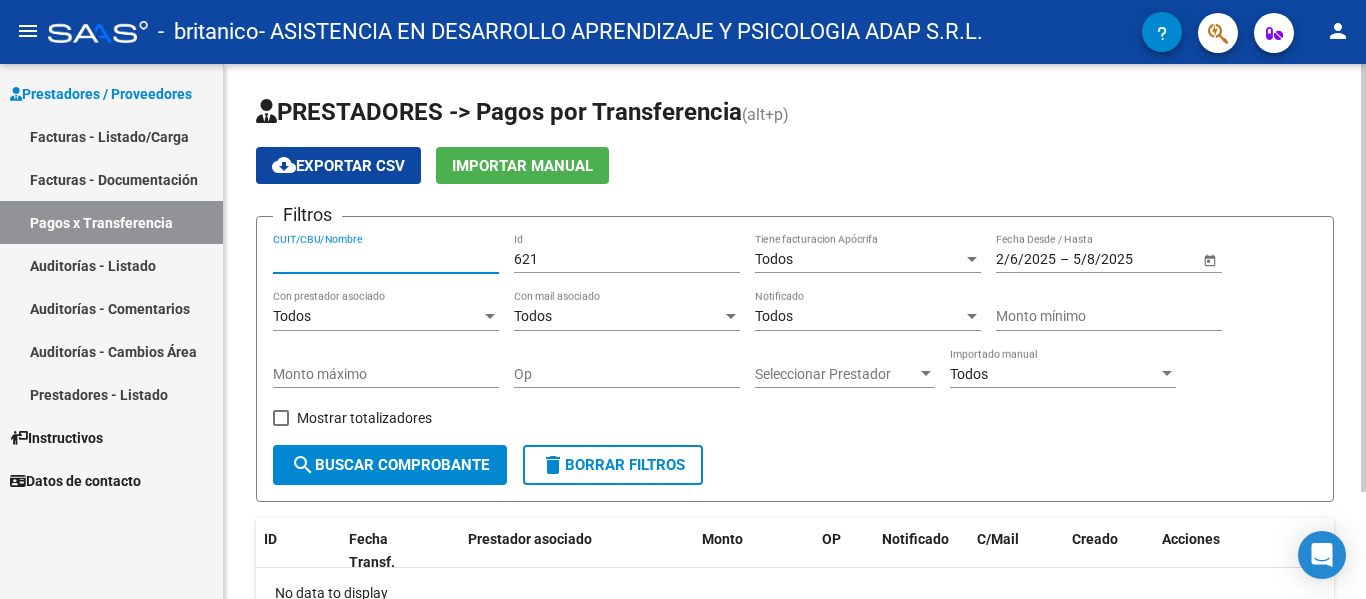 click on "CUIT/CBU/Nombre" at bounding box center (386, 259) 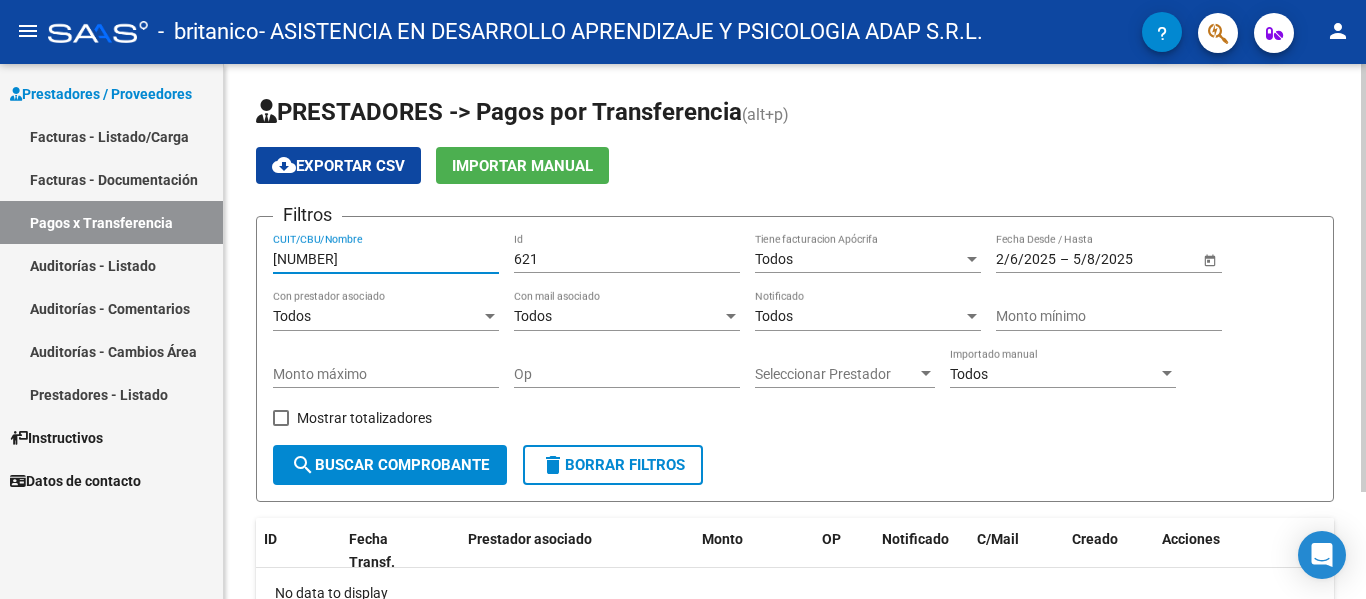 type on "[NUMBER]" 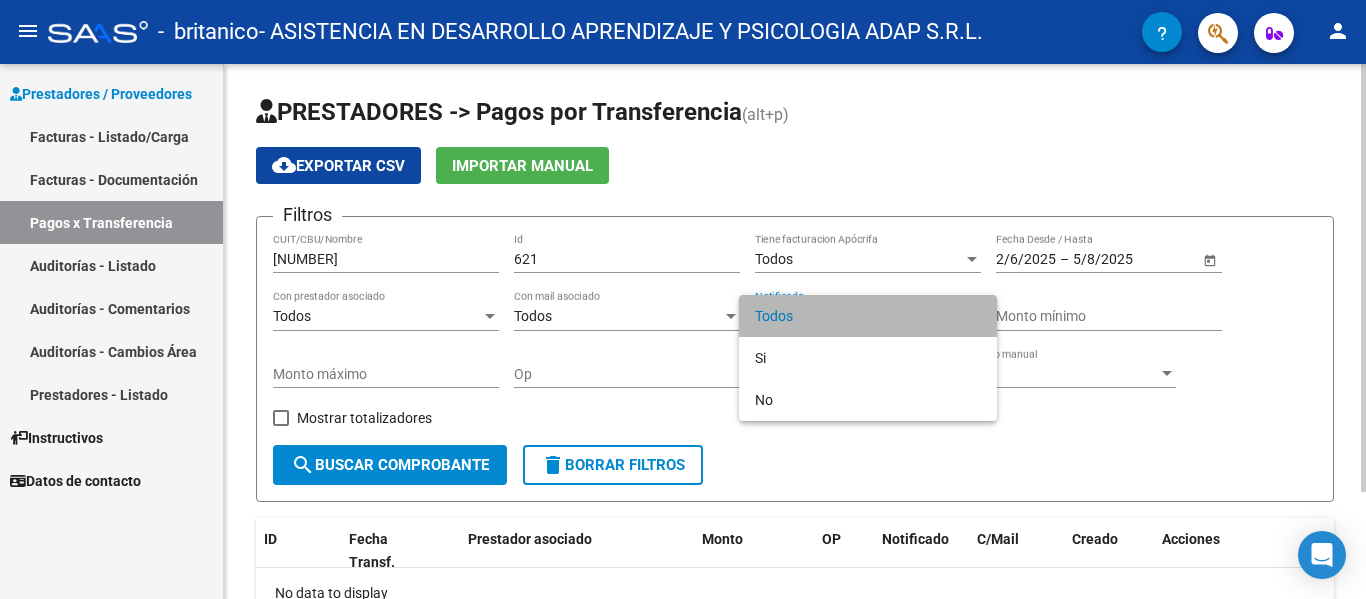 click on "Todos" at bounding box center (868, 316) 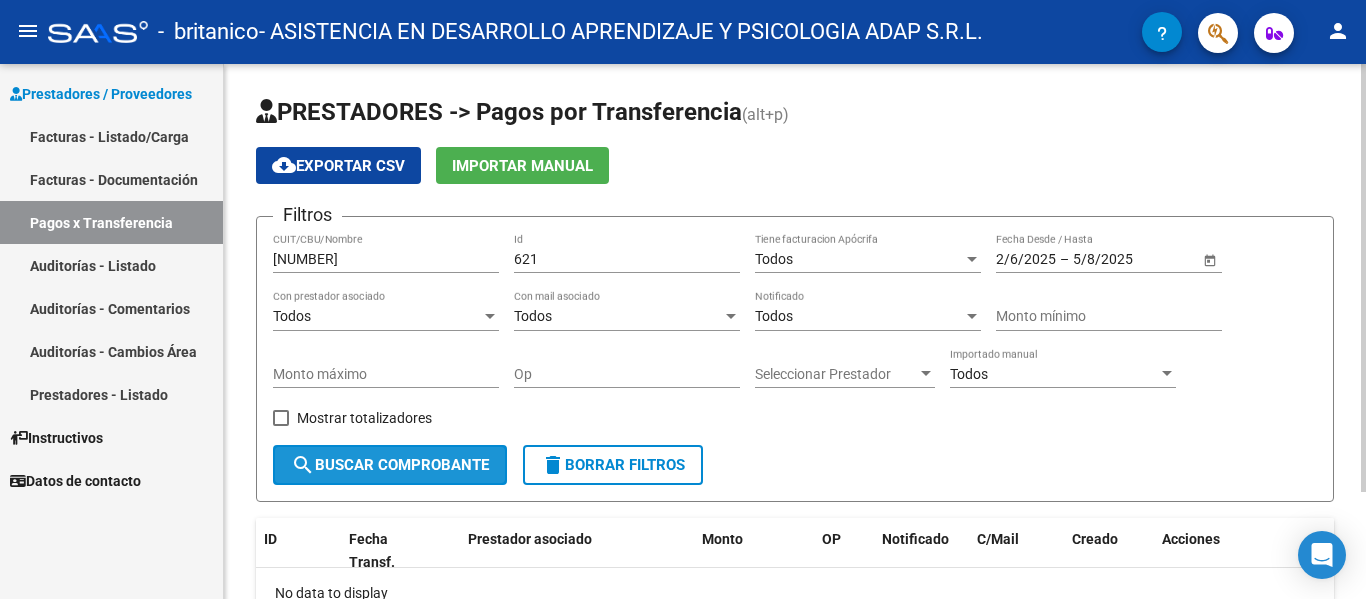 click on "search  Buscar Comprobante" 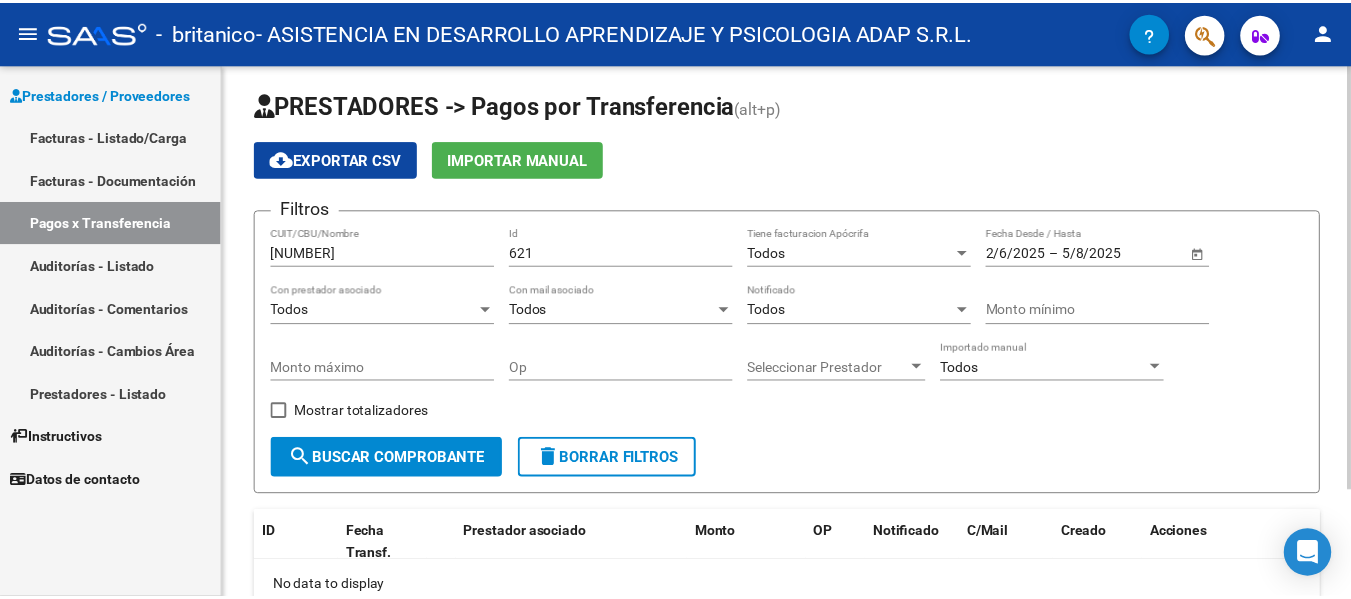 scroll, scrollTop: 0, scrollLeft: 0, axis: both 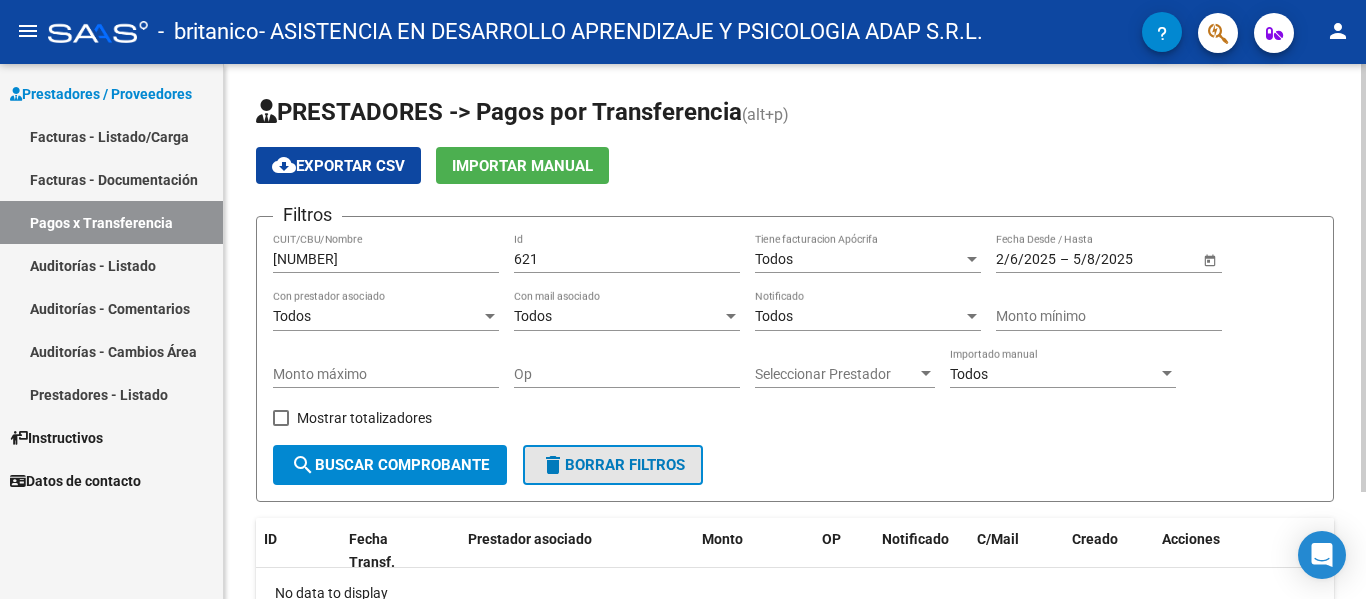 click on "delete  Borrar Filtros" 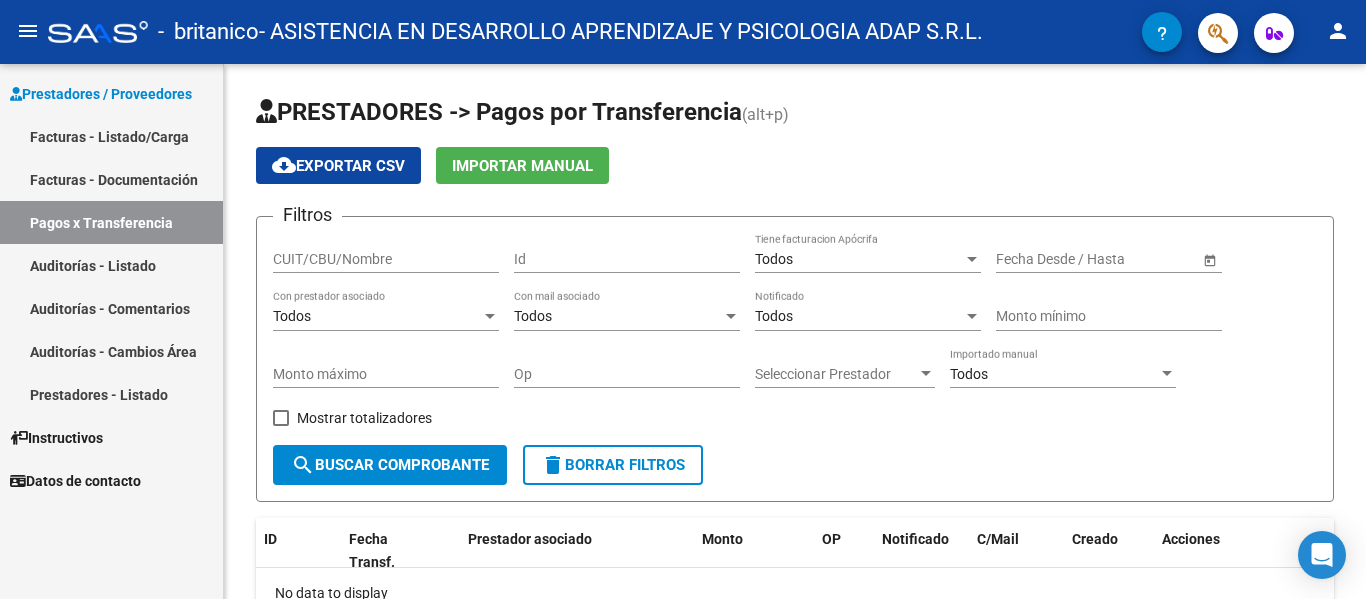 click on "person" 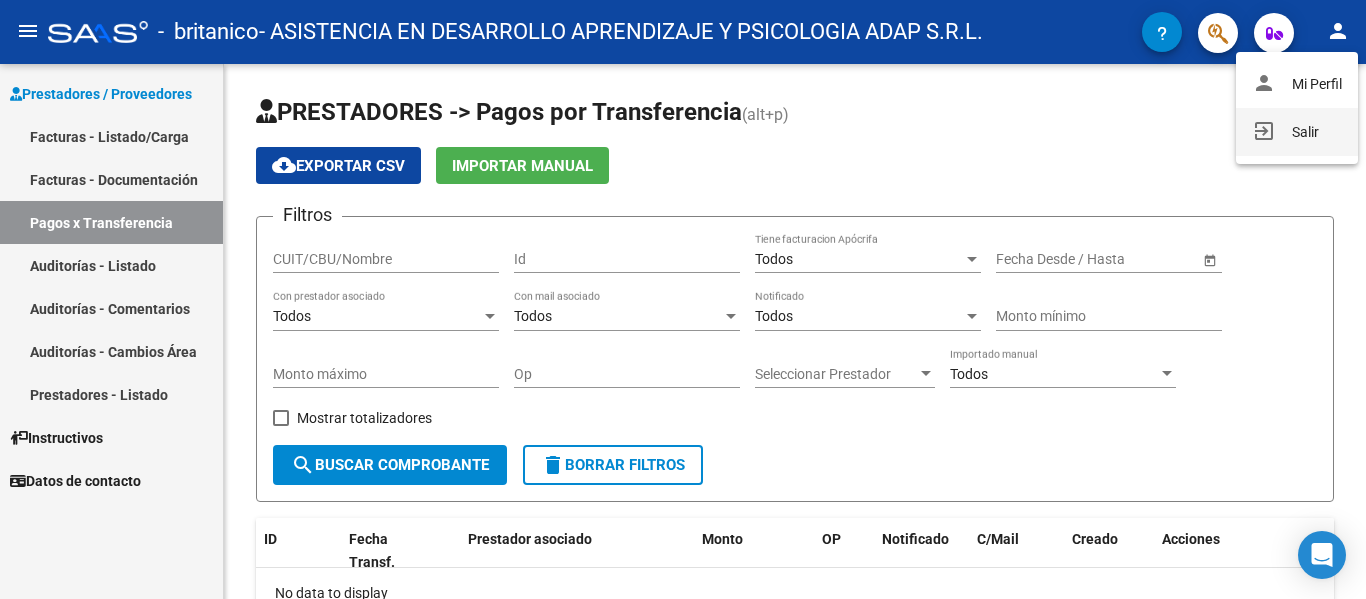 click on "exit_to_app  Salir" at bounding box center [1297, 132] 